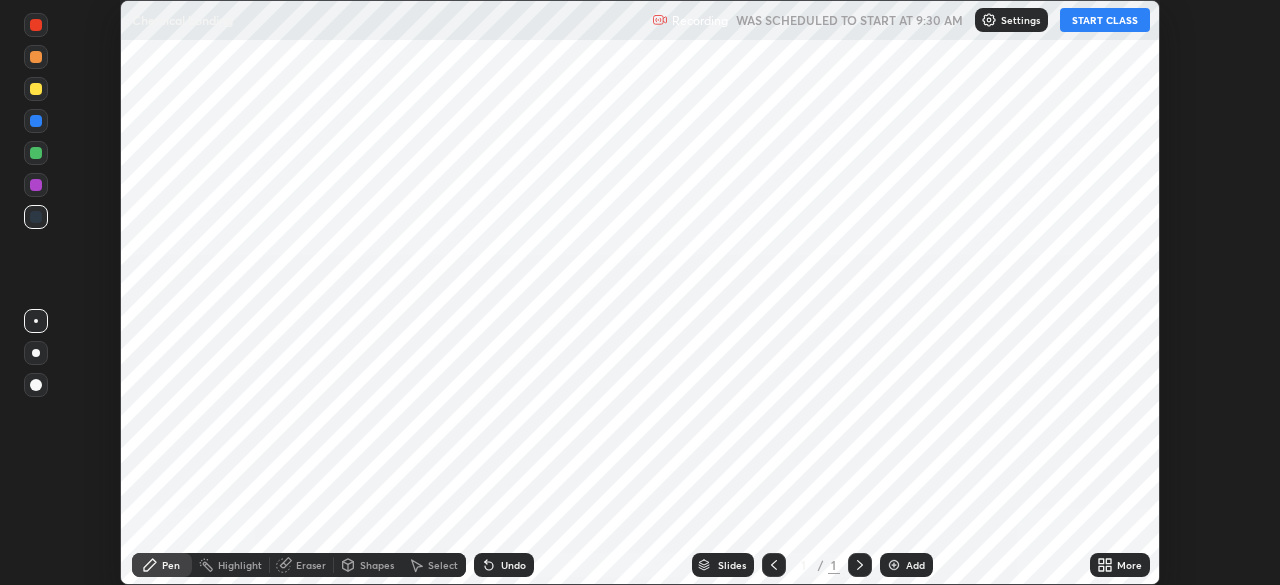 scroll, scrollTop: 0, scrollLeft: 0, axis: both 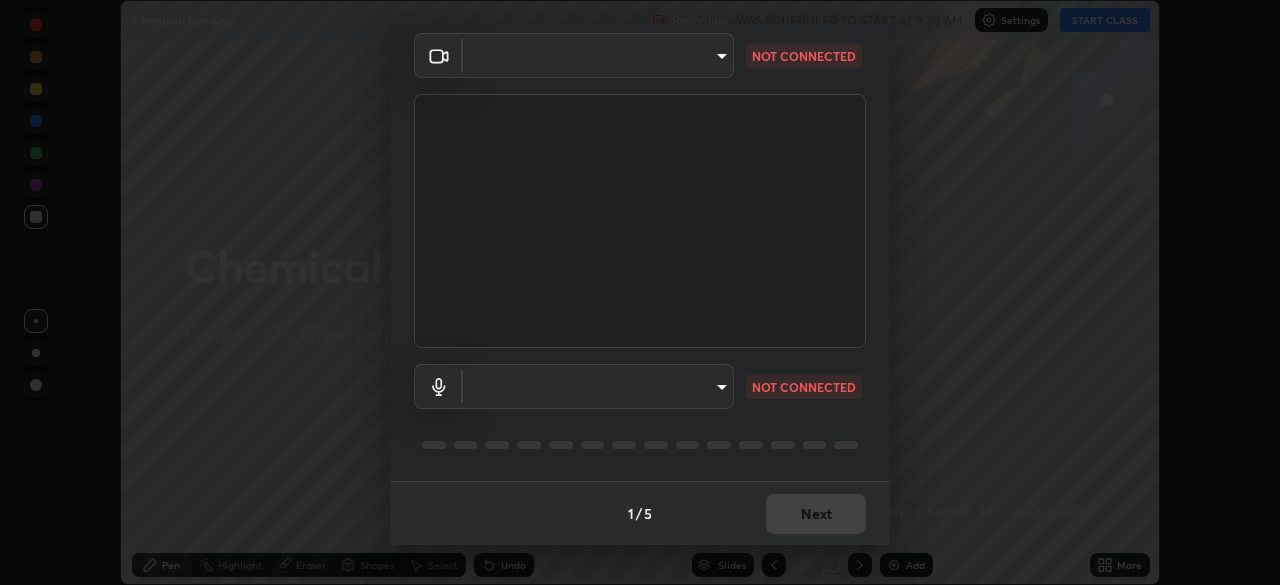 type on "1bbcfe3b1127be24ba7fa125fb83cb152f85e15c96893178e4a5d271d47187f7" 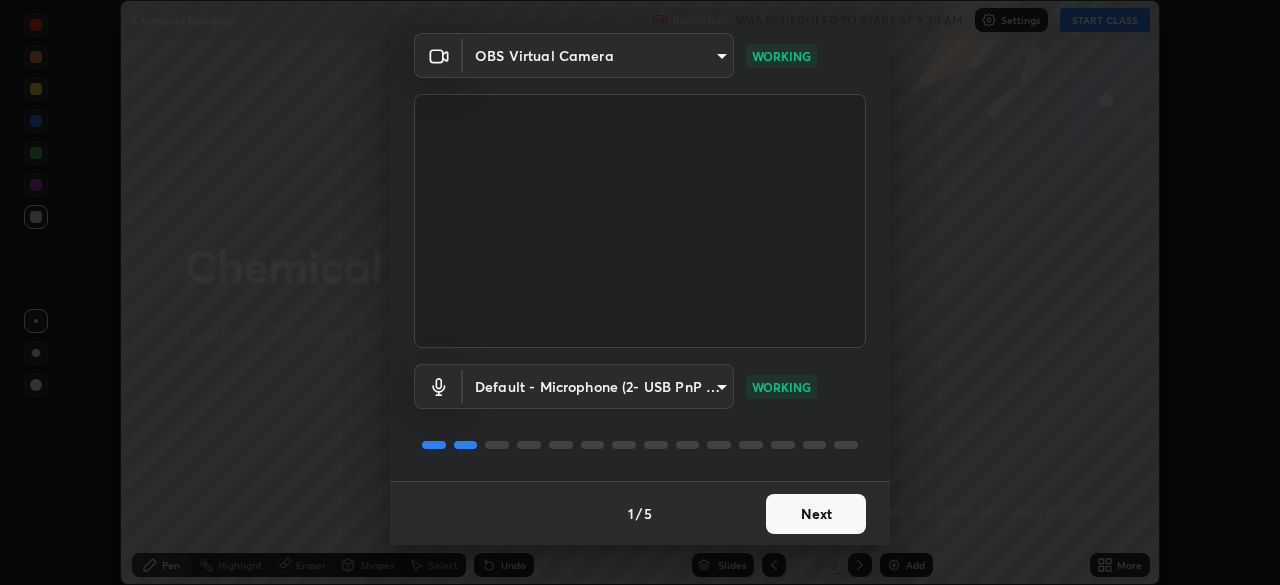 click on "Next" at bounding box center (816, 514) 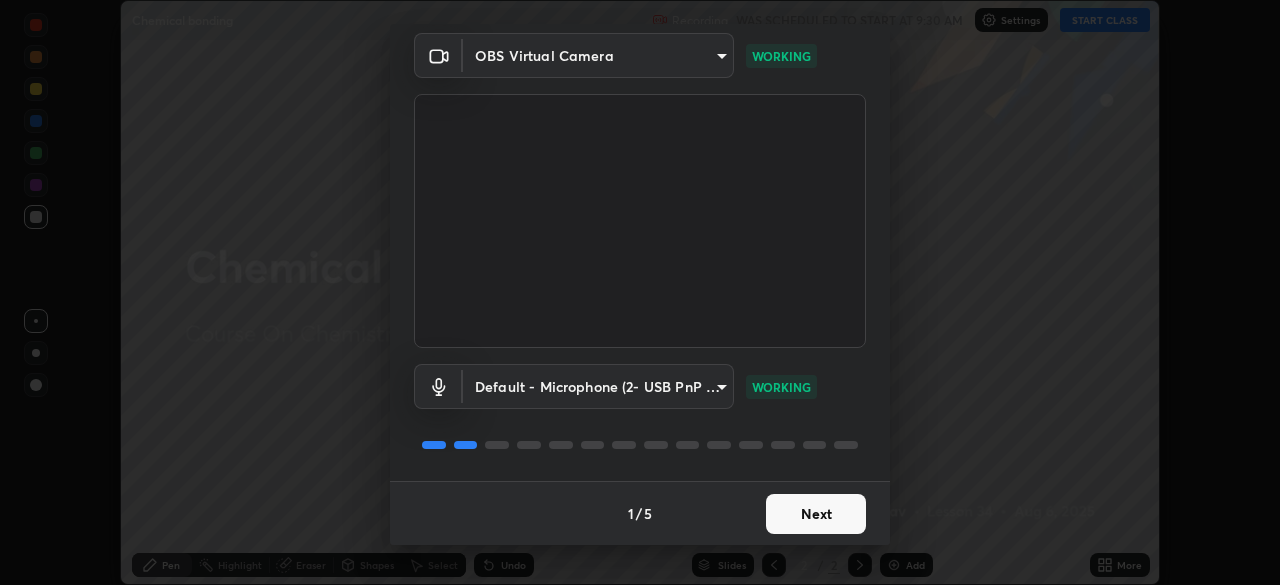 scroll, scrollTop: 0, scrollLeft: 0, axis: both 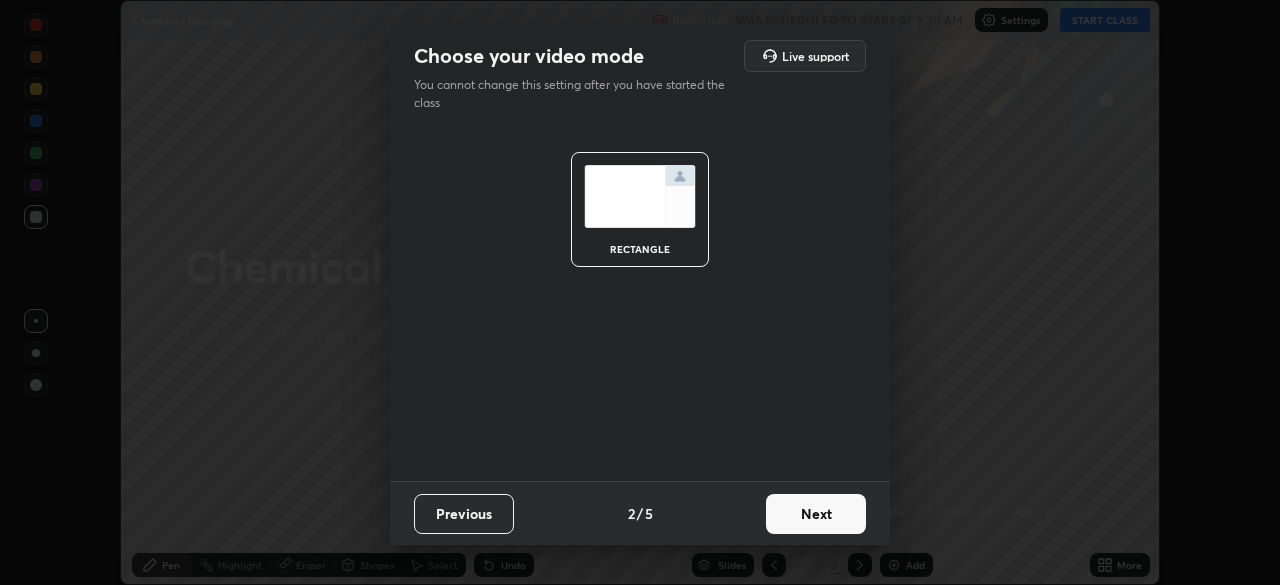 click on "Next" at bounding box center [816, 514] 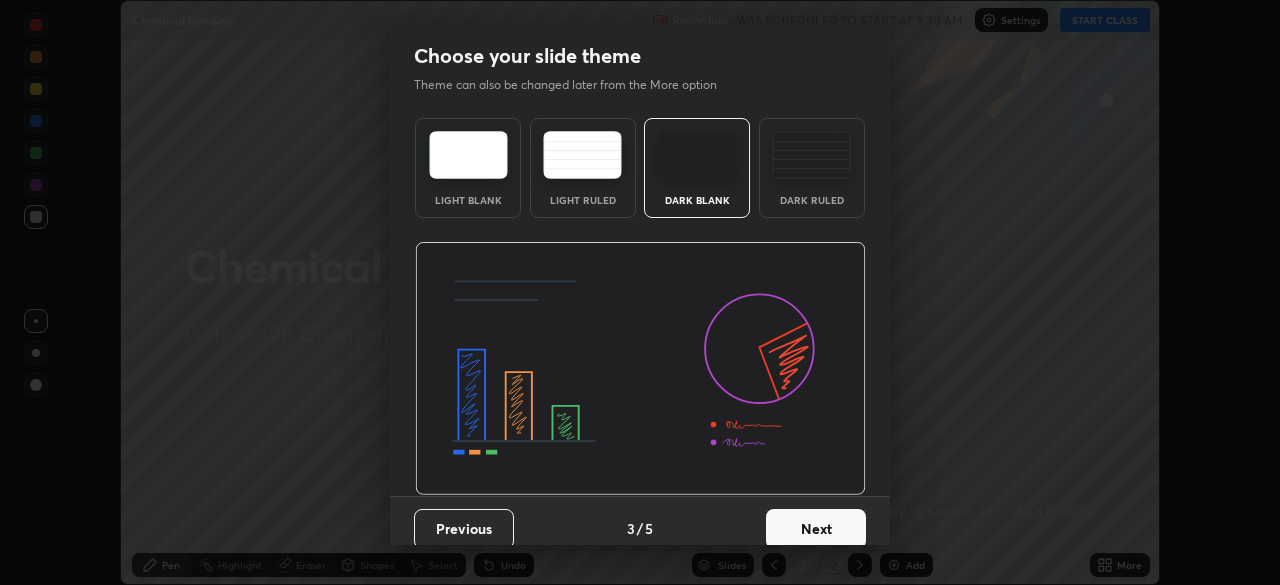 click on "Dark Ruled" at bounding box center [812, 168] 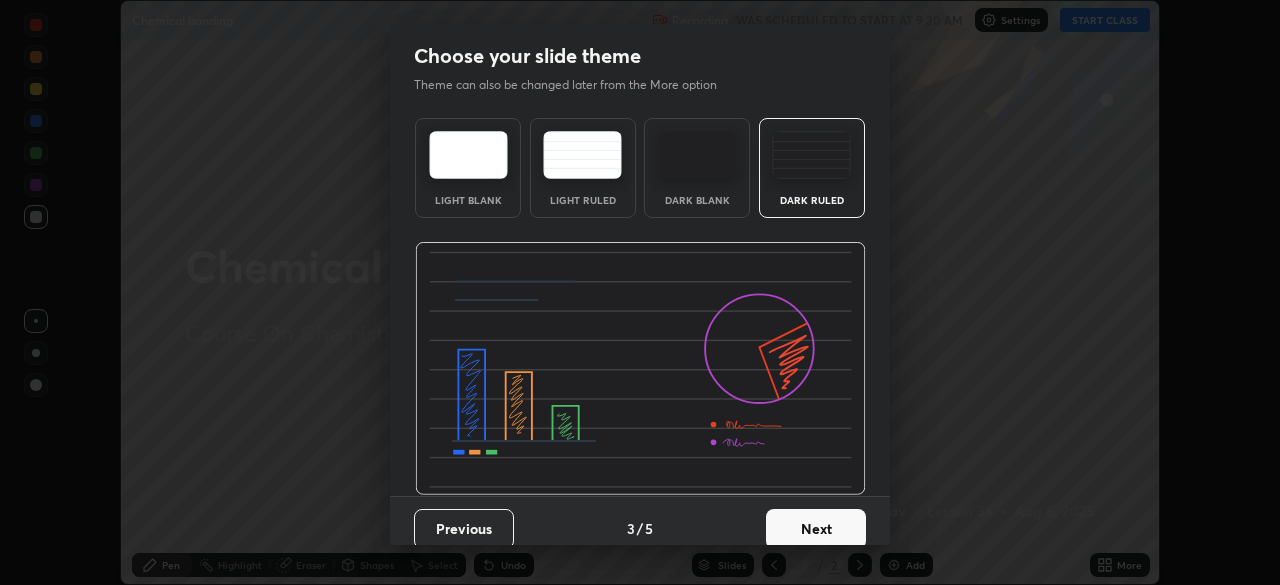 click on "Next" at bounding box center (816, 529) 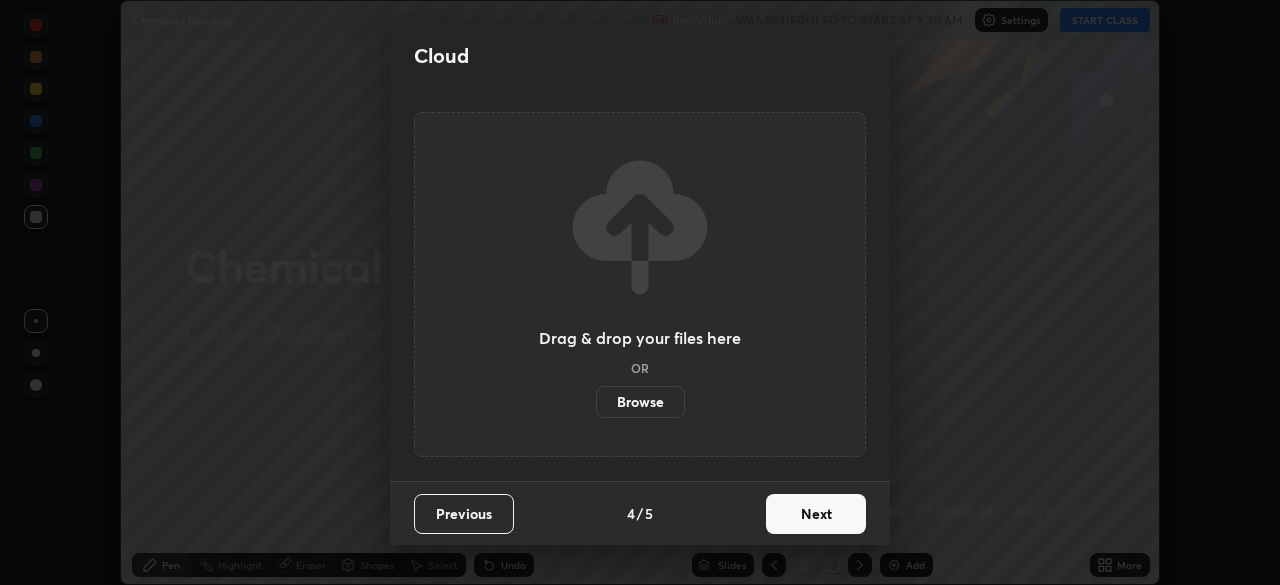 click on "Next" at bounding box center [816, 514] 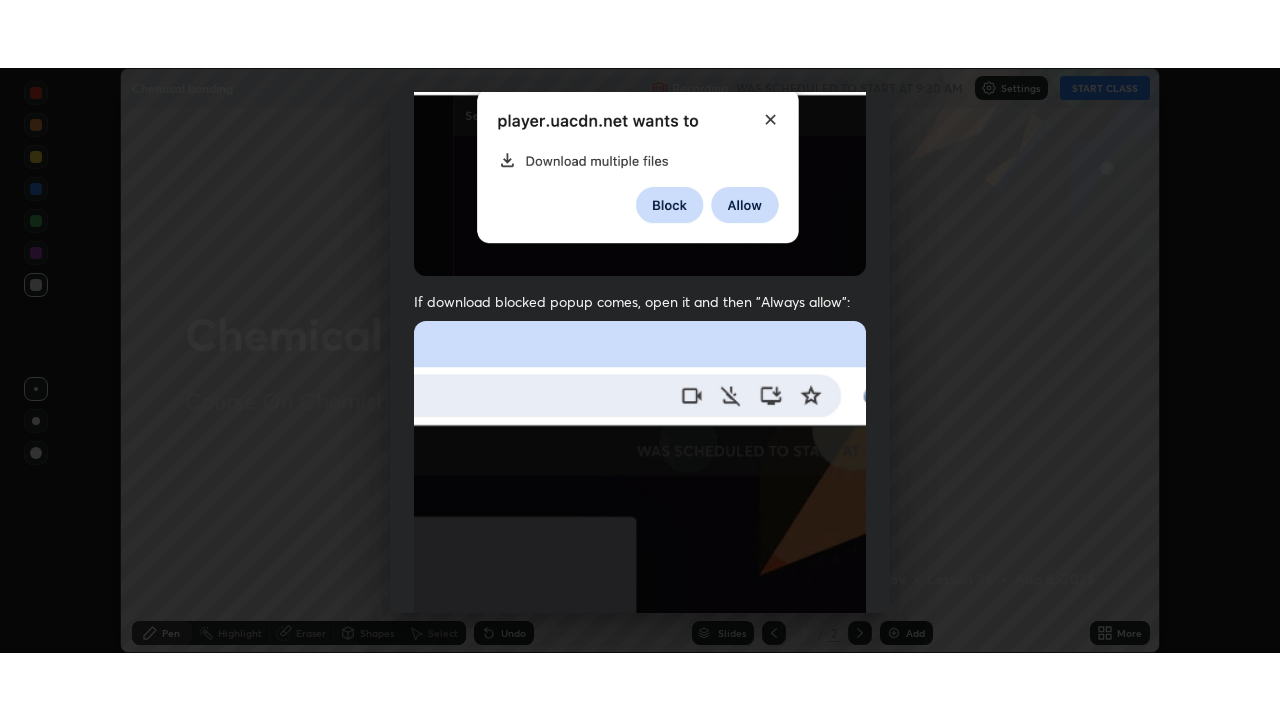 scroll, scrollTop: 479, scrollLeft: 0, axis: vertical 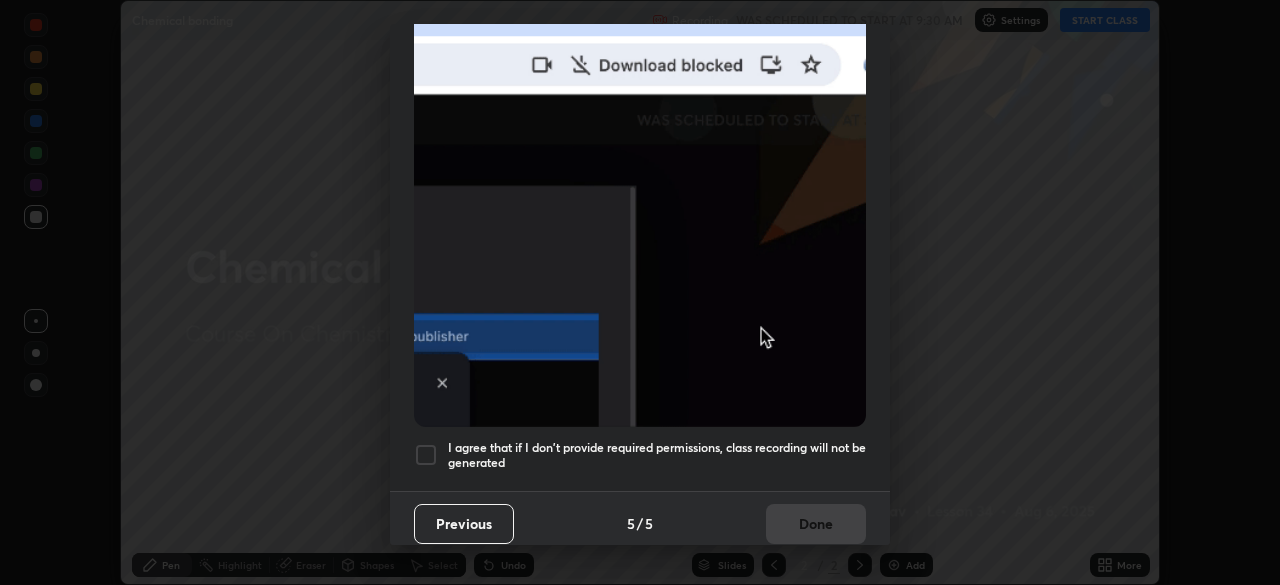 click on "I agree that if I don't provide required permissions, class recording will not be generated" at bounding box center [657, 455] 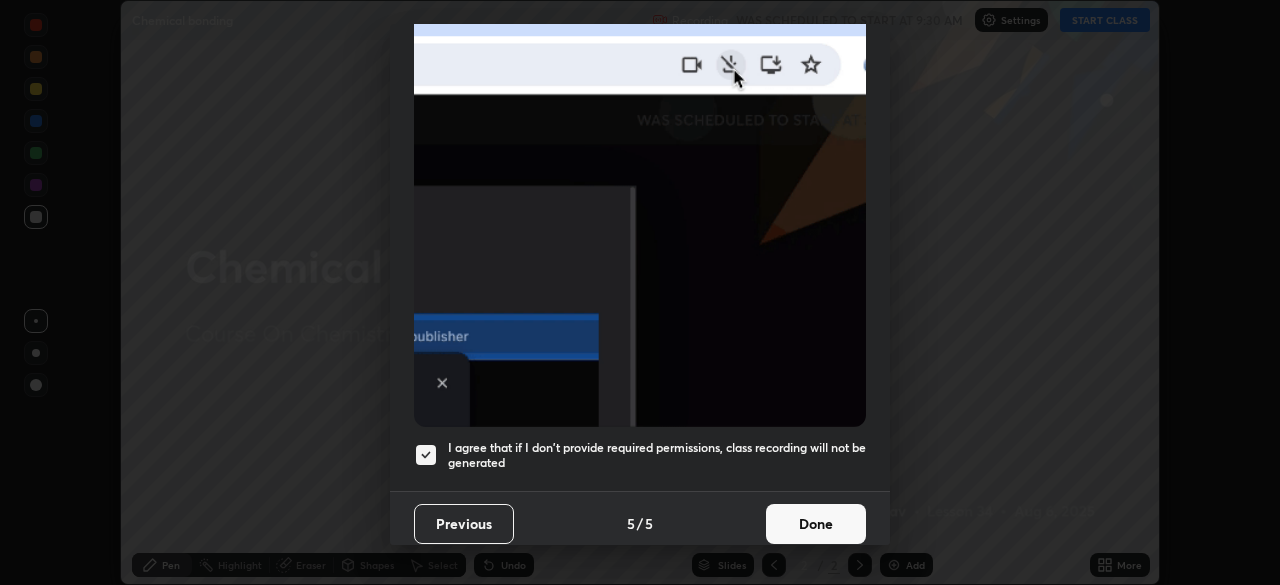click on "Done" at bounding box center (816, 524) 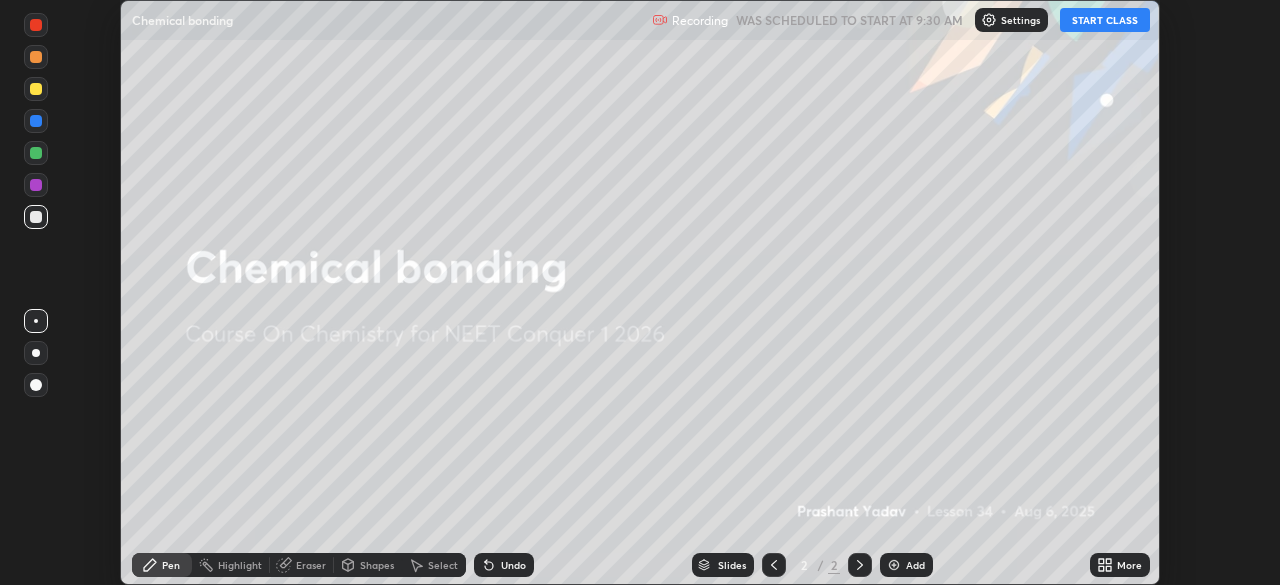 click on "START CLASS" at bounding box center [1105, 20] 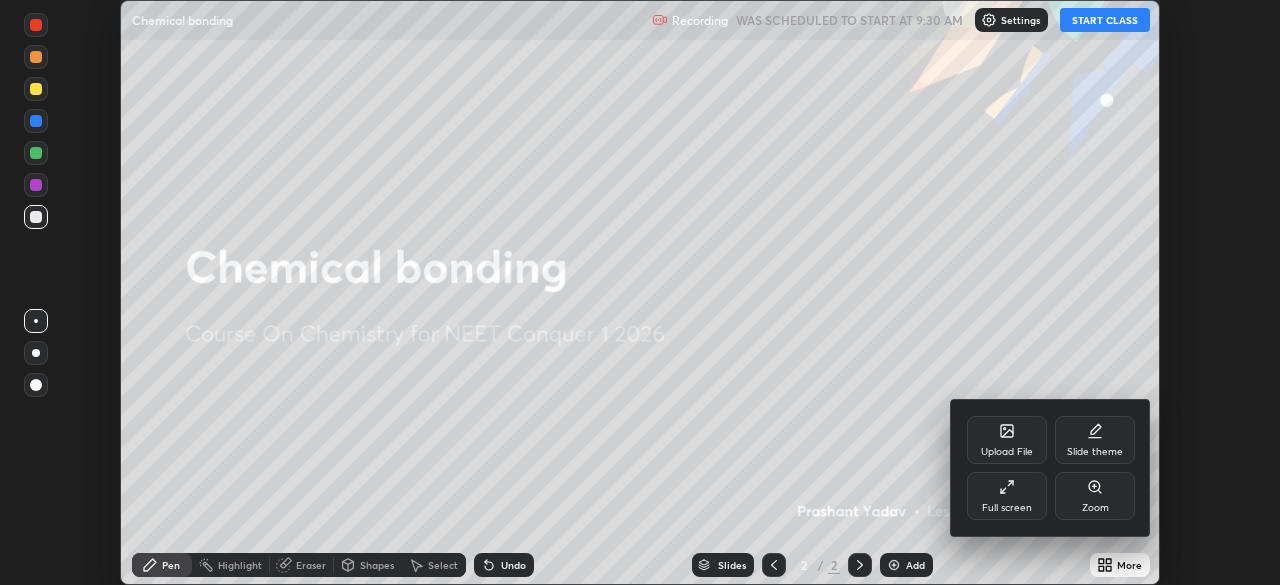 click on "Full screen" at bounding box center (1007, 496) 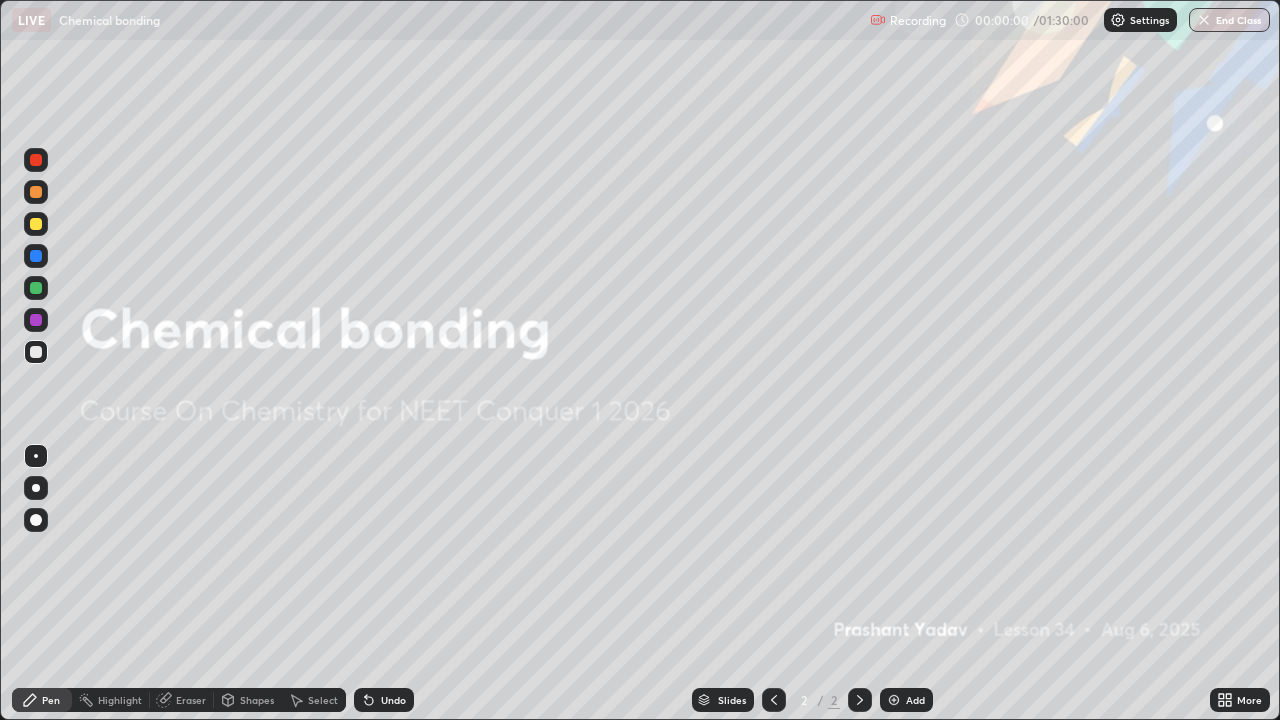 scroll, scrollTop: 99280, scrollLeft: 98720, axis: both 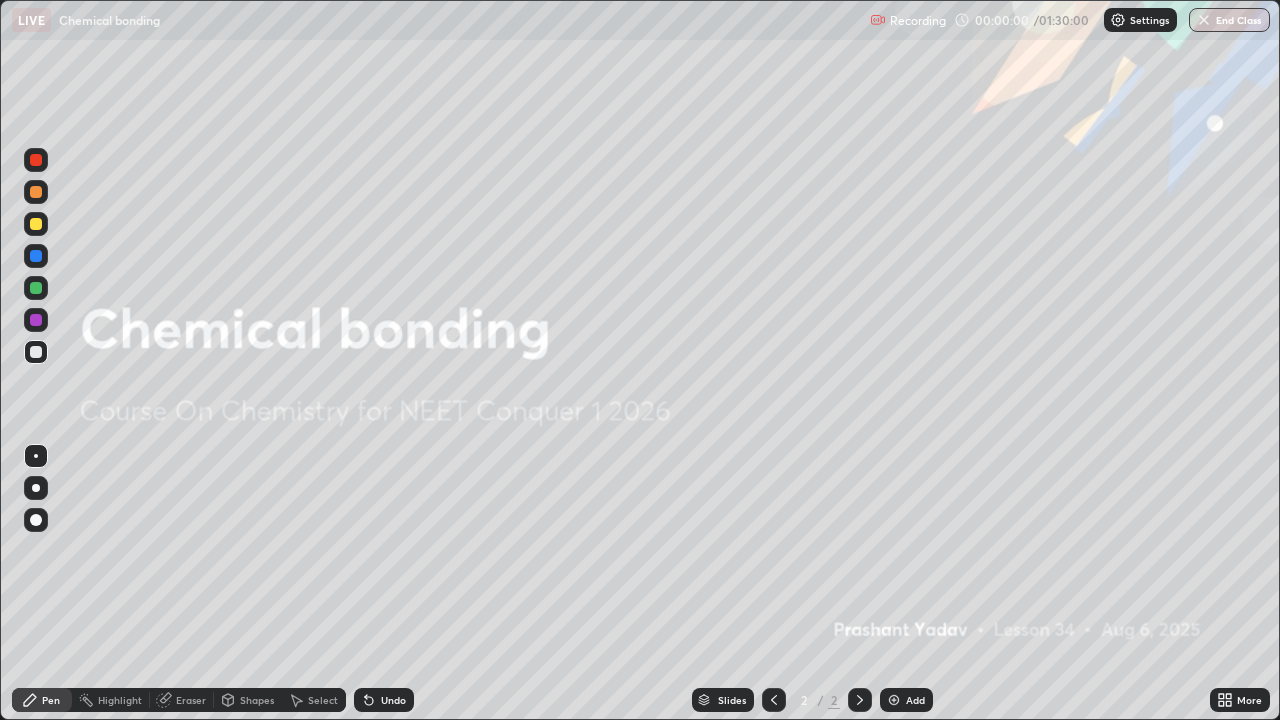 click on "Add" at bounding box center [915, 700] 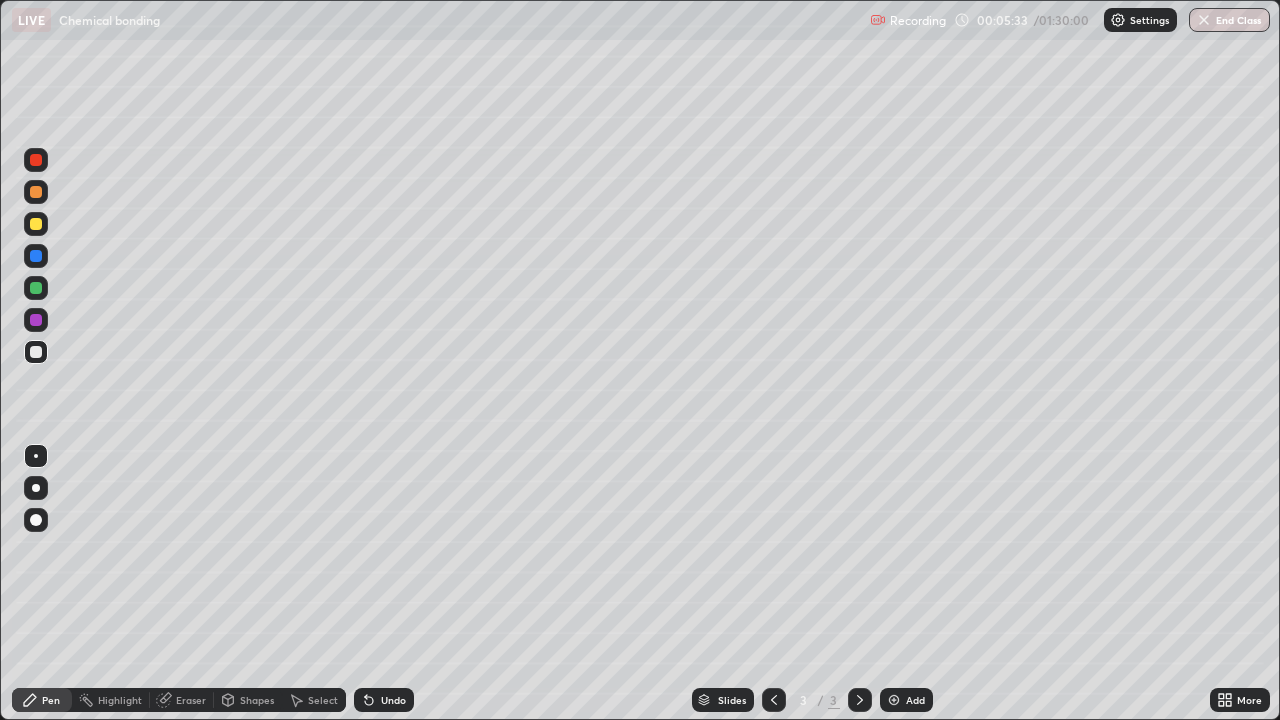 click on "Add" at bounding box center [906, 700] 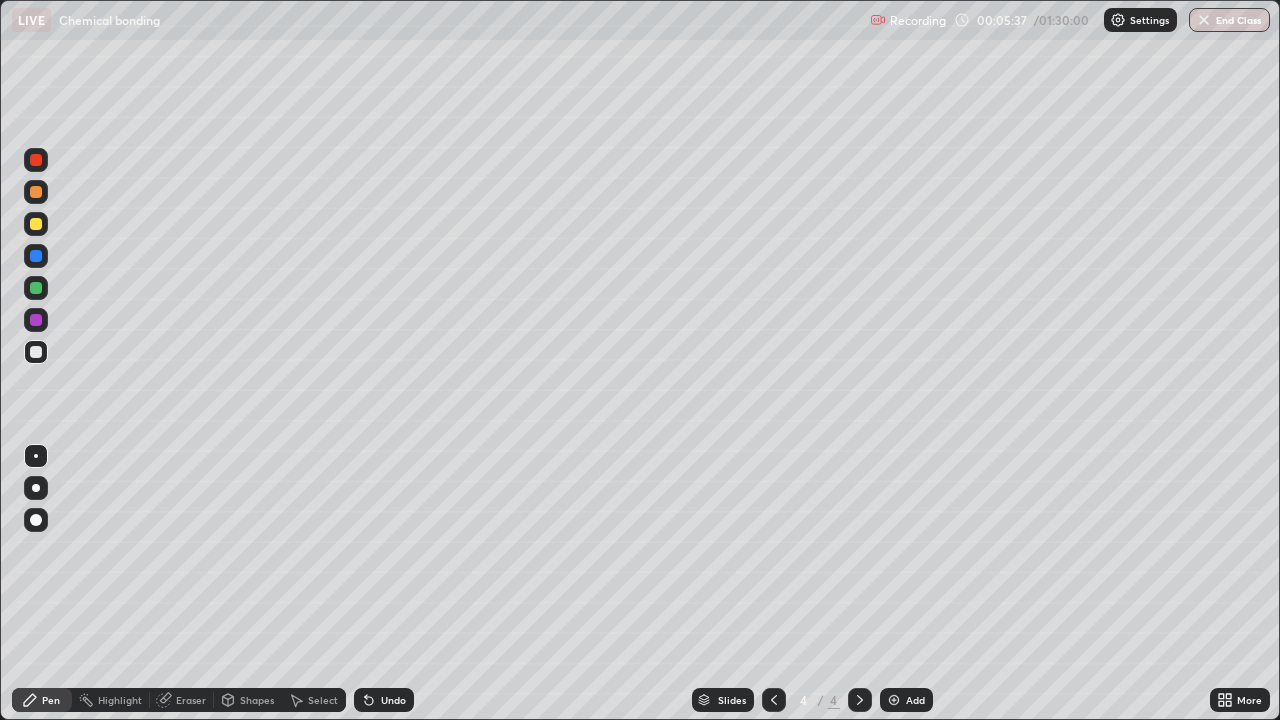 click 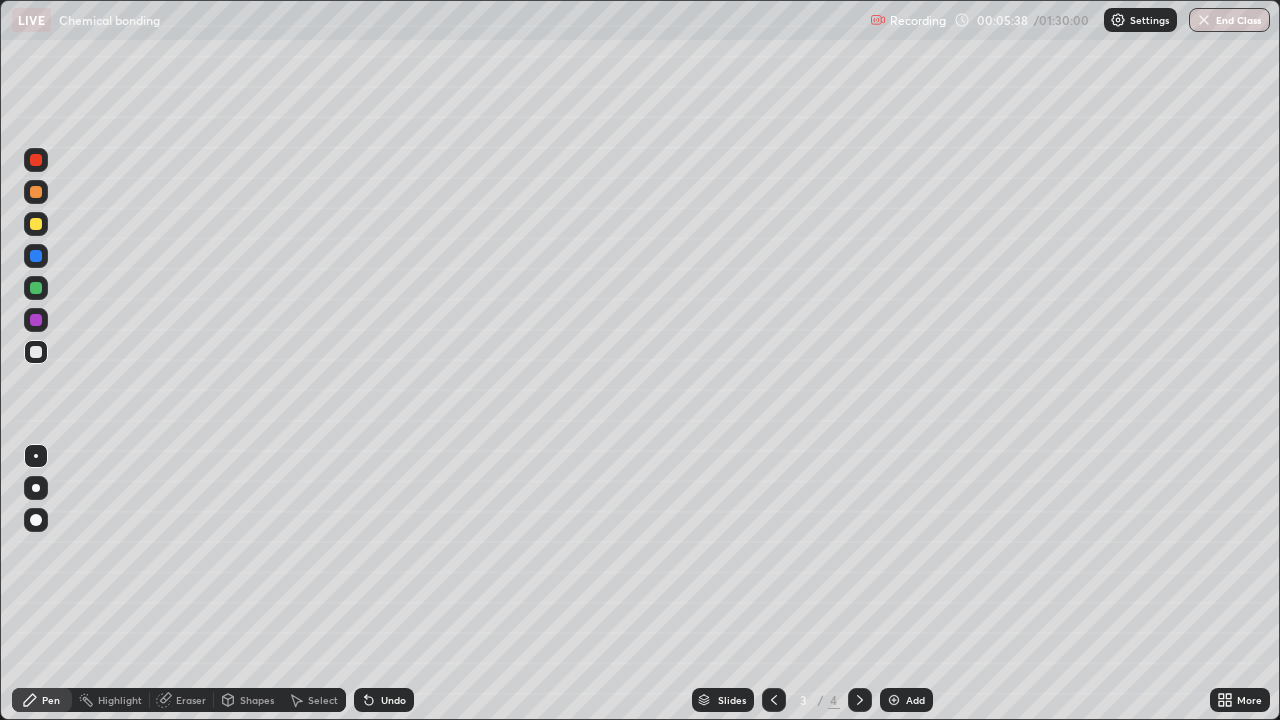 click 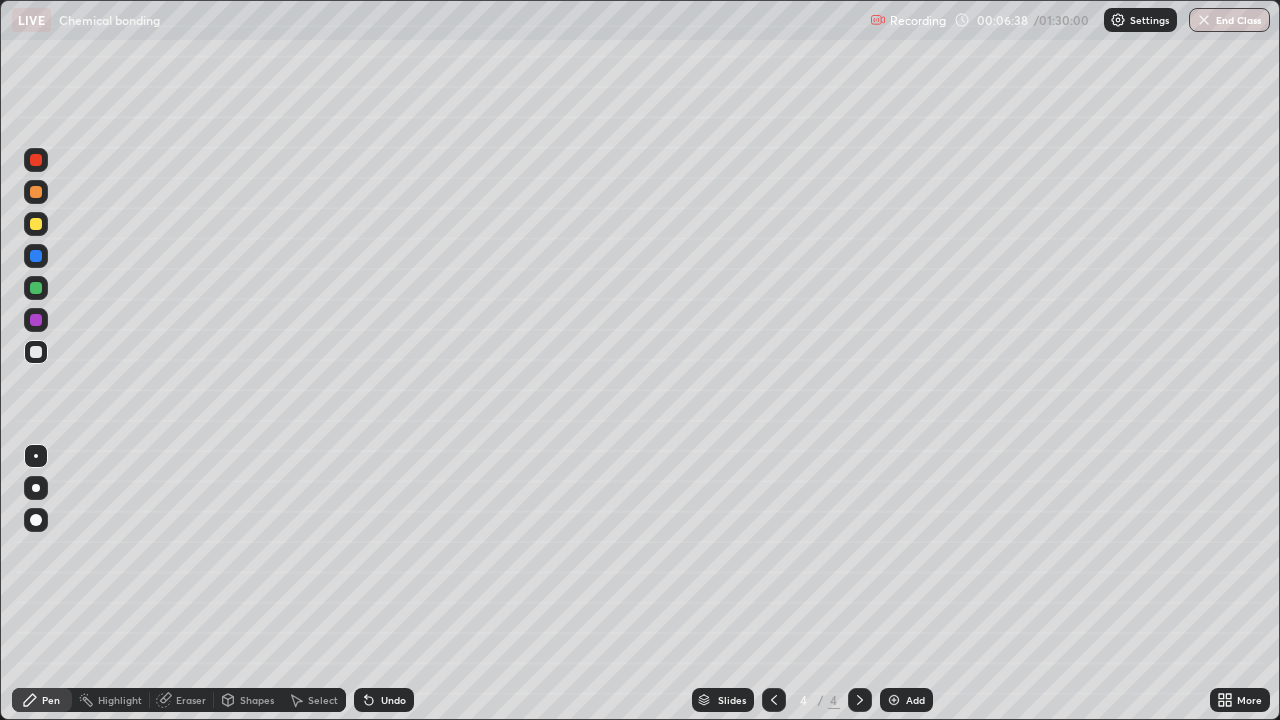 click on "Undo" at bounding box center (393, 700) 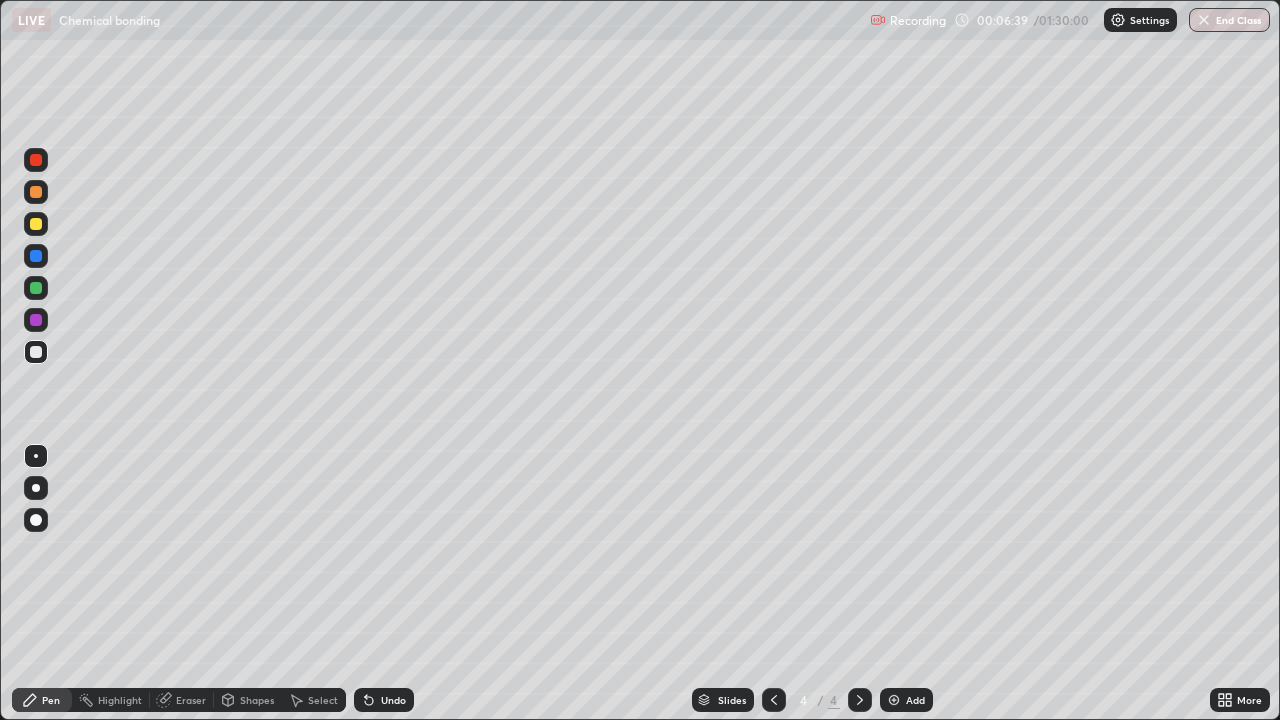 click on "Undo" at bounding box center [393, 700] 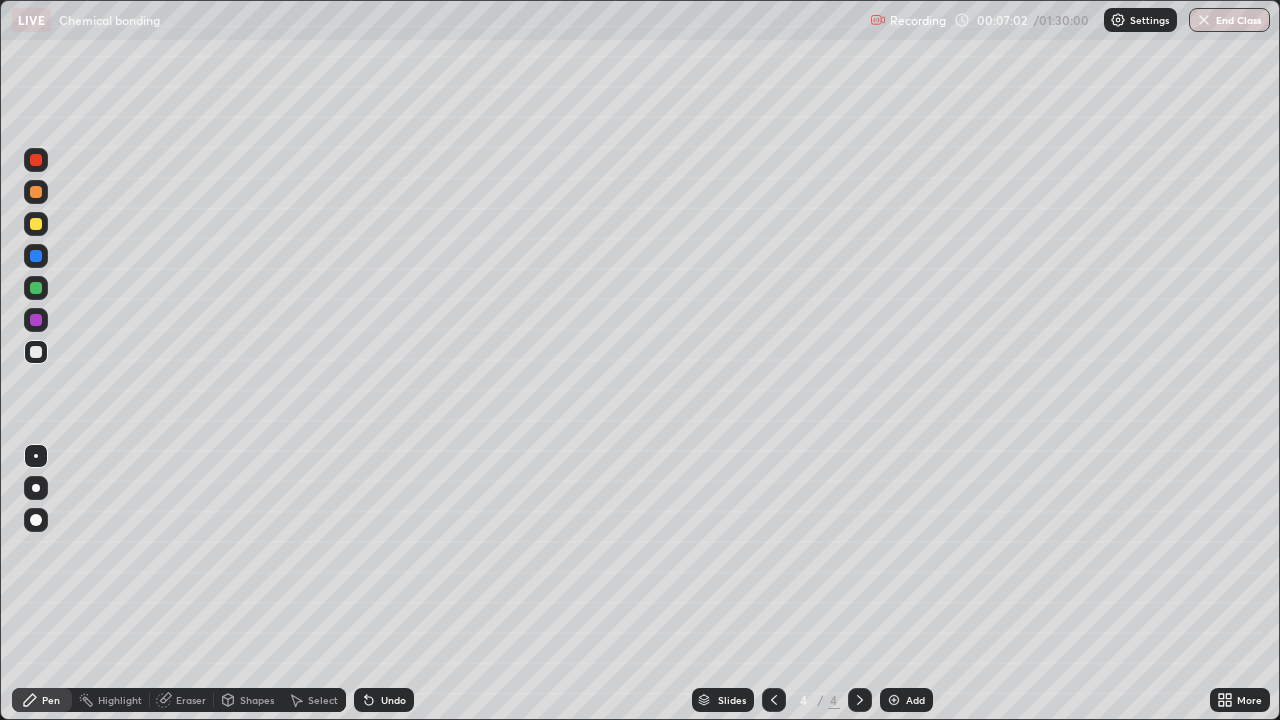 click on "Eraser" at bounding box center [191, 700] 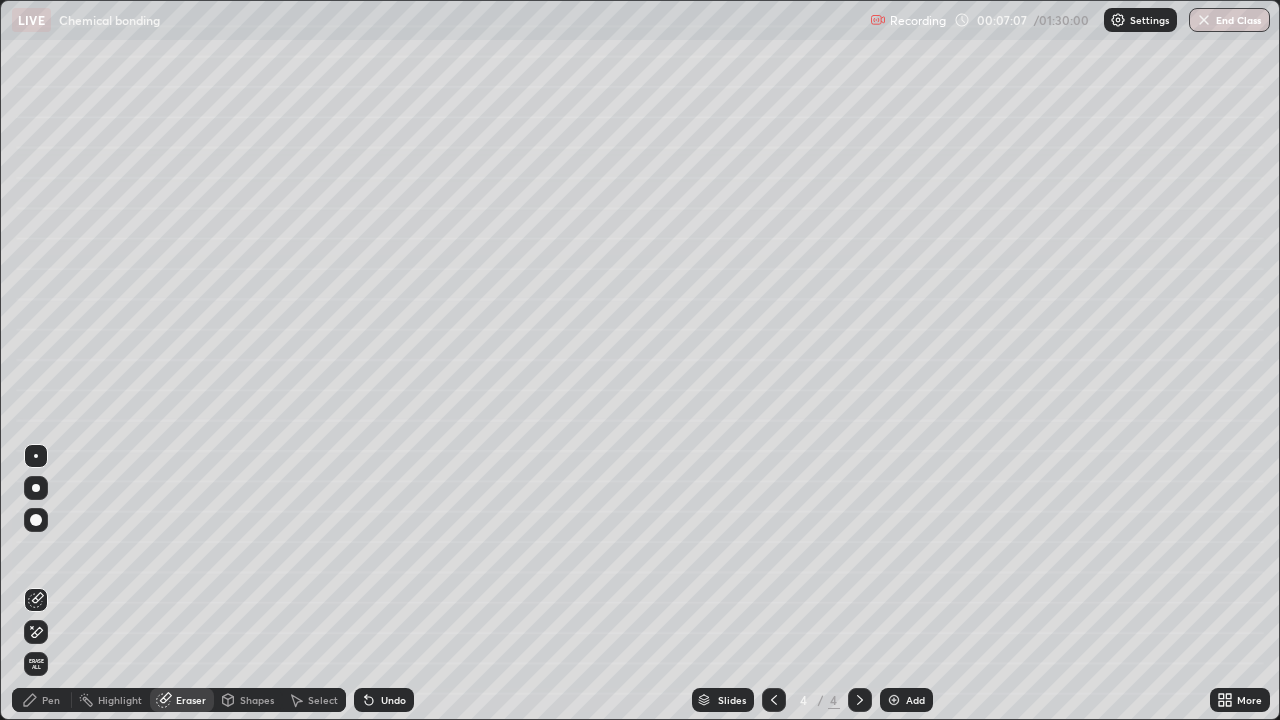click on "Pen" at bounding box center (51, 700) 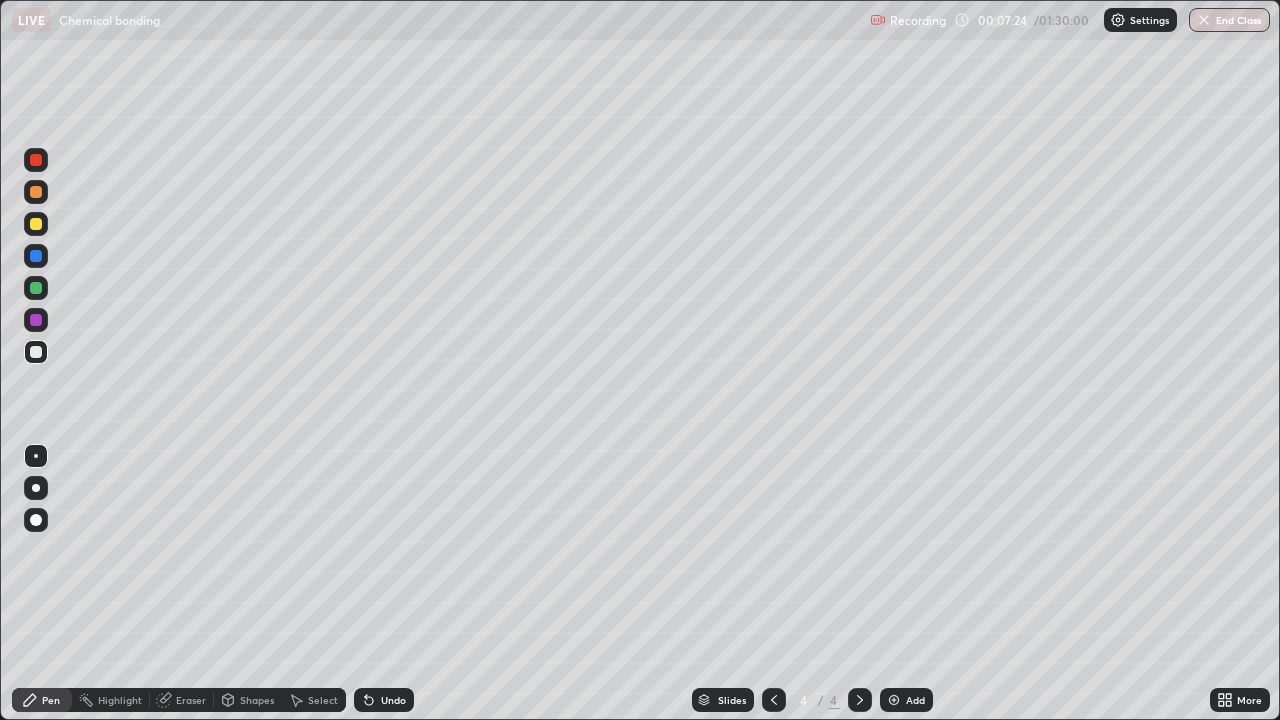 click on "Undo" at bounding box center (393, 700) 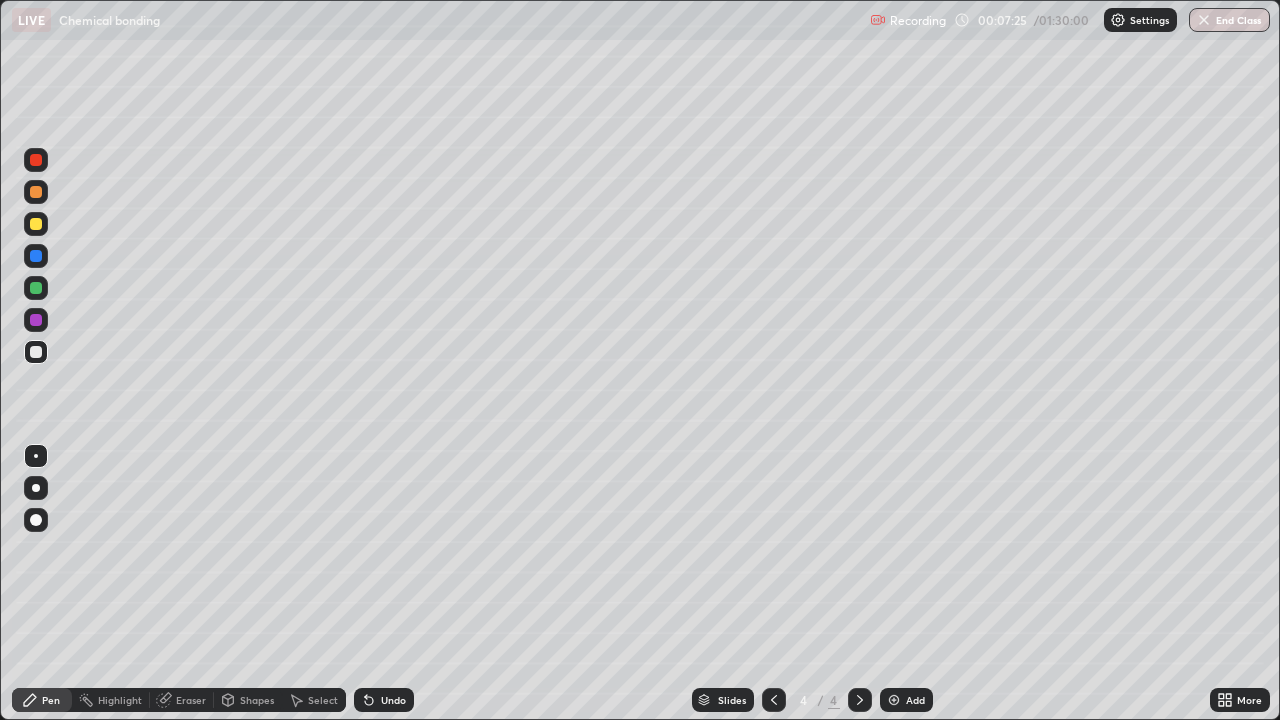 click on "Undo" at bounding box center [393, 700] 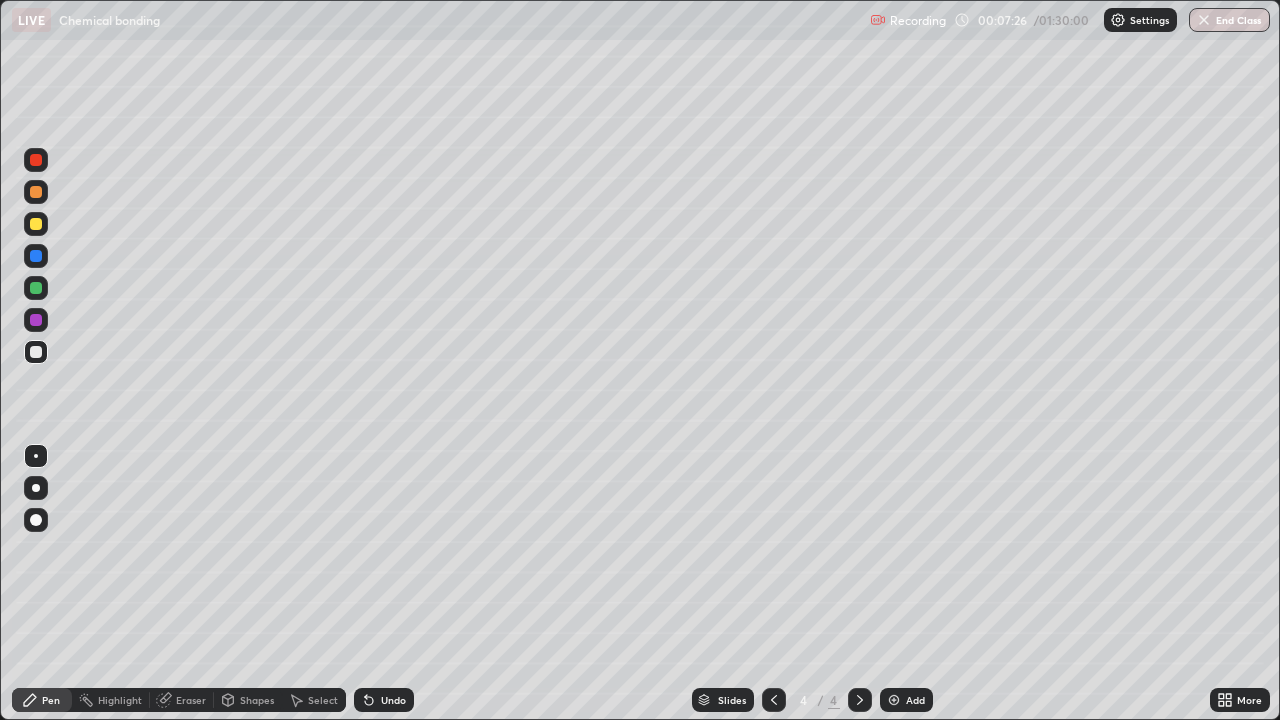 click on "Undo" at bounding box center (393, 700) 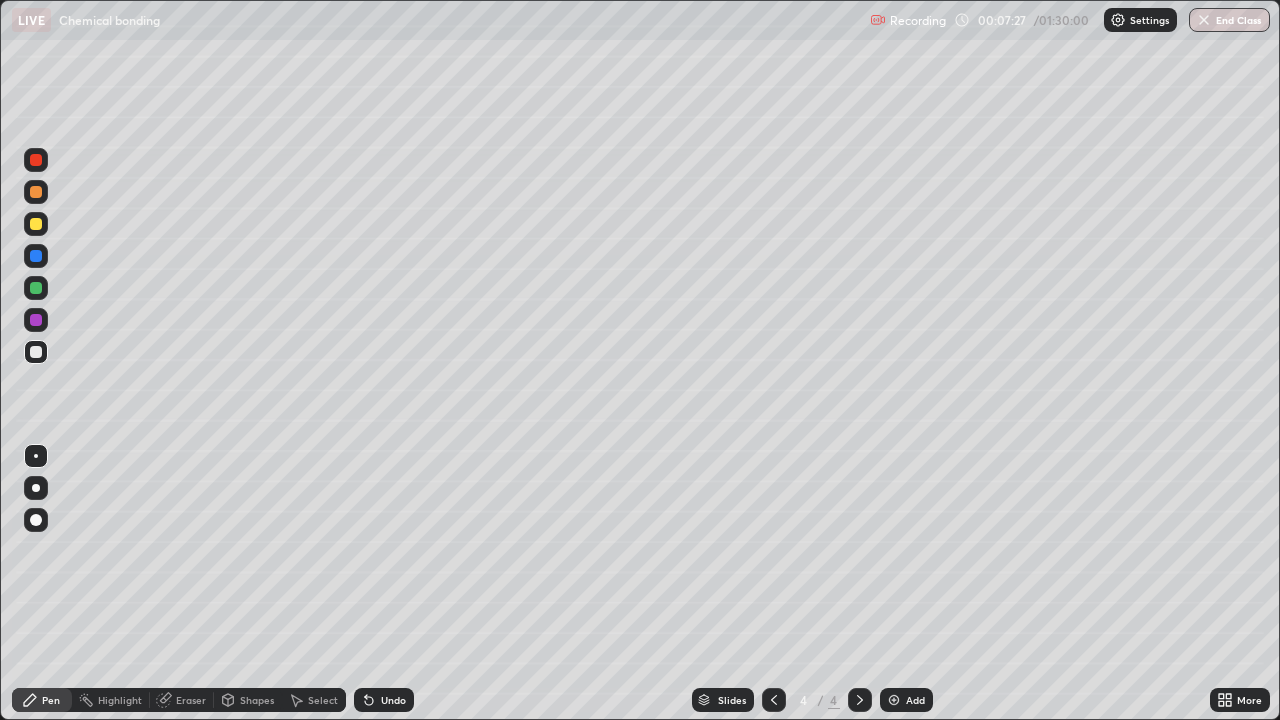 click on "Undo" at bounding box center (393, 700) 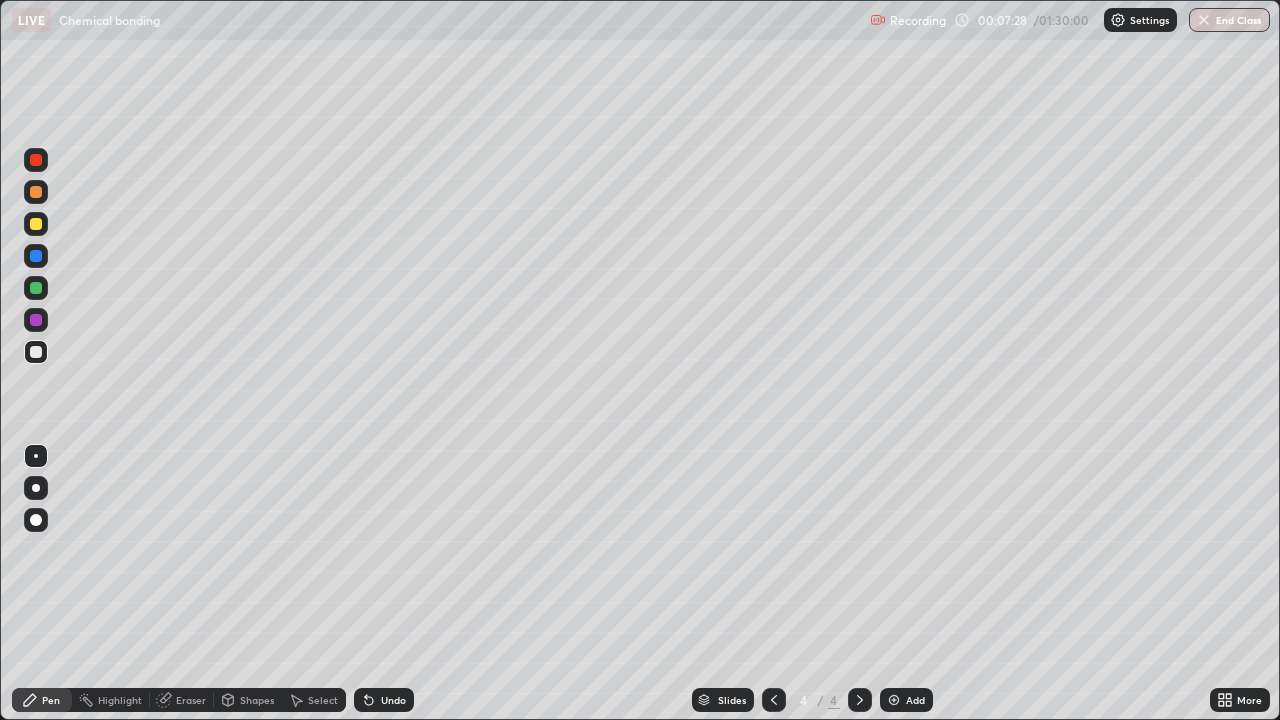 click on "Undo" at bounding box center [393, 700] 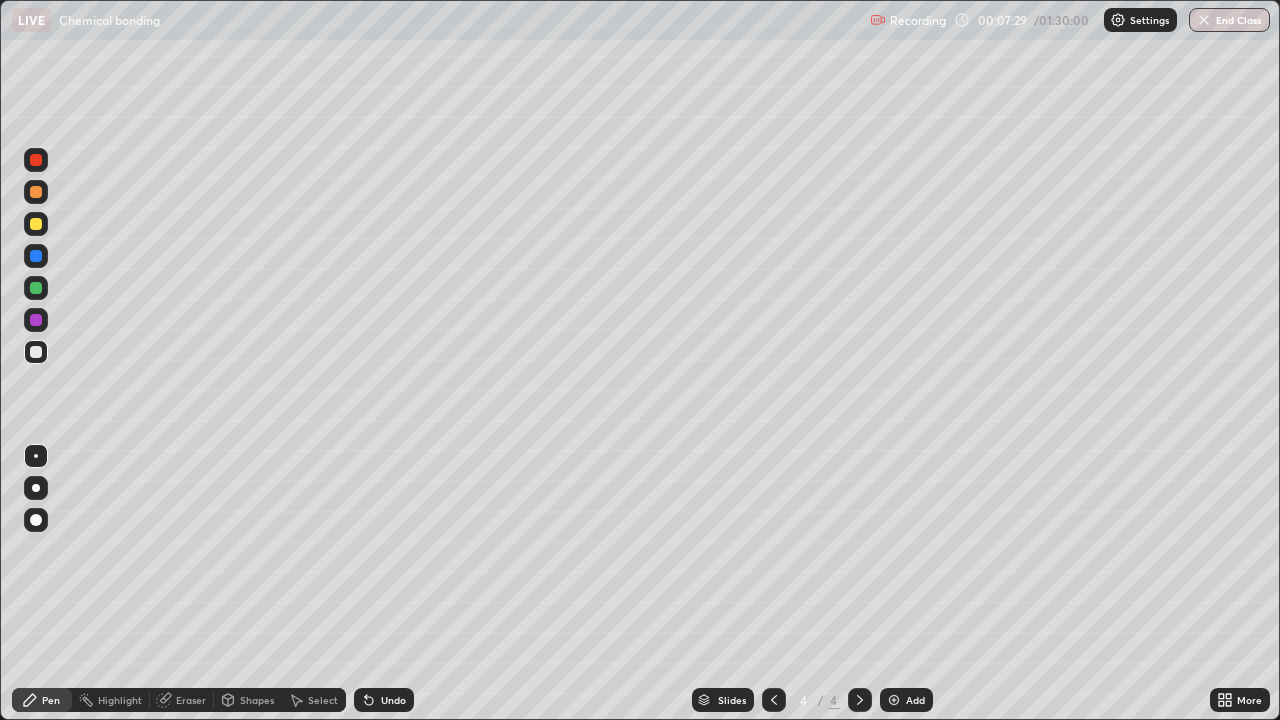 click on "Undo" at bounding box center (393, 700) 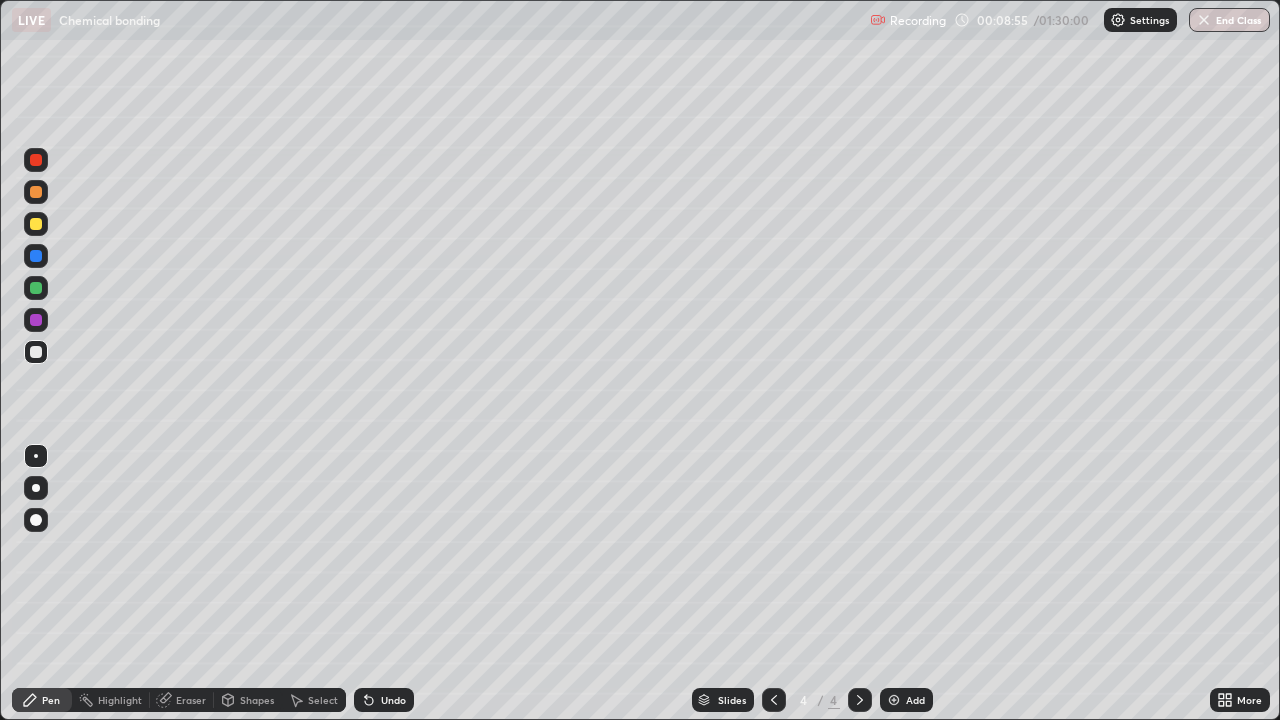click on "Slides 4 / 4 Add" at bounding box center [812, 700] 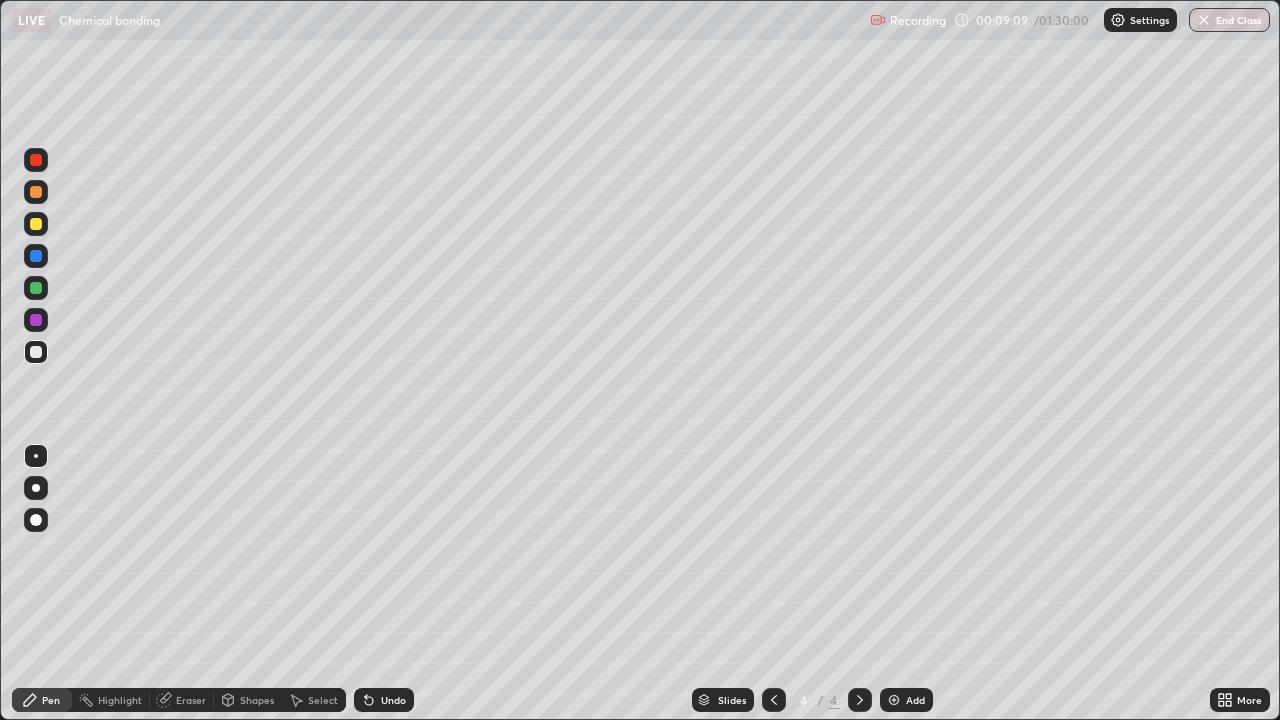 click on "Add" at bounding box center (915, 700) 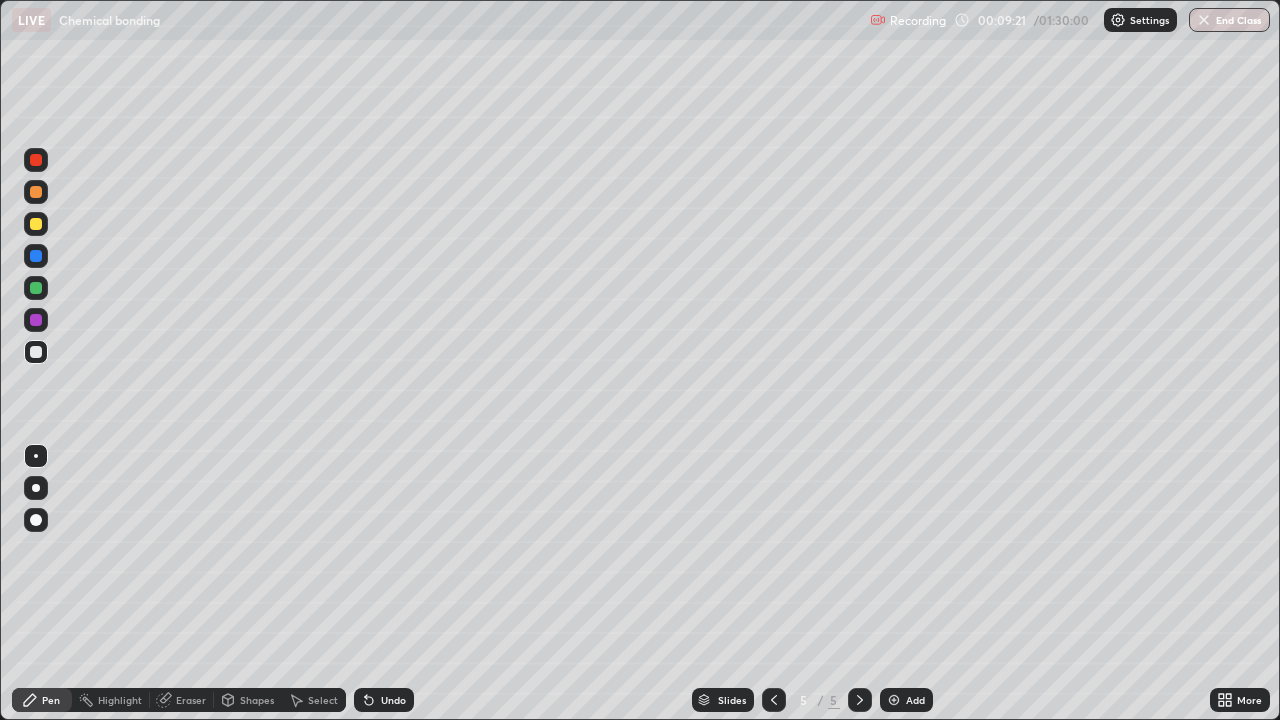 click on "Undo" at bounding box center (393, 700) 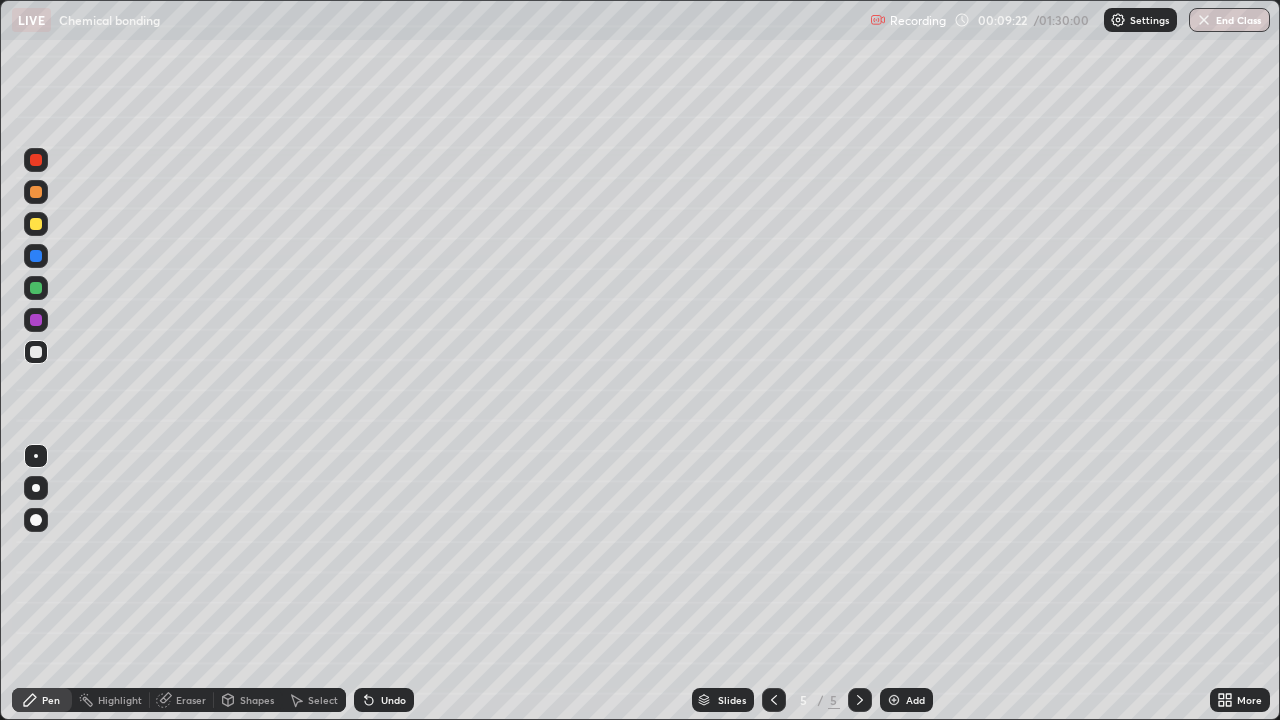 click on "Undo" at bounding box center (384, 700) 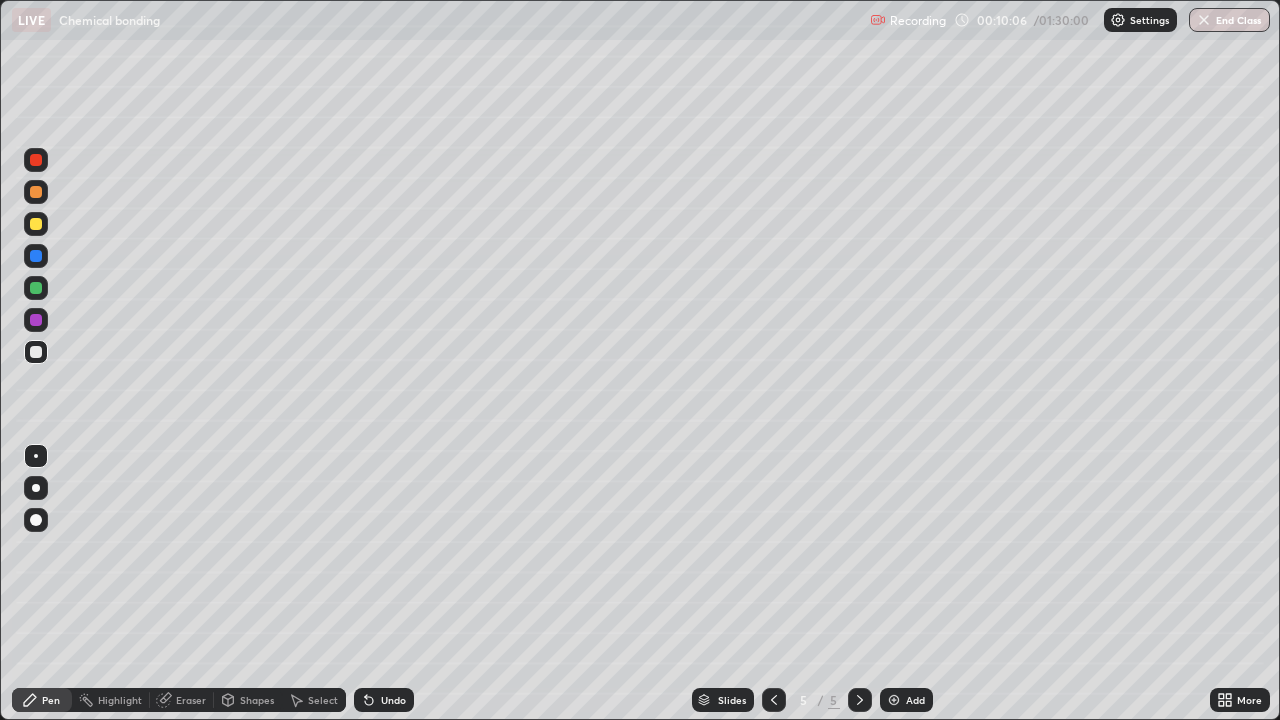 click on "Undo" at bounding box center (384, 700) 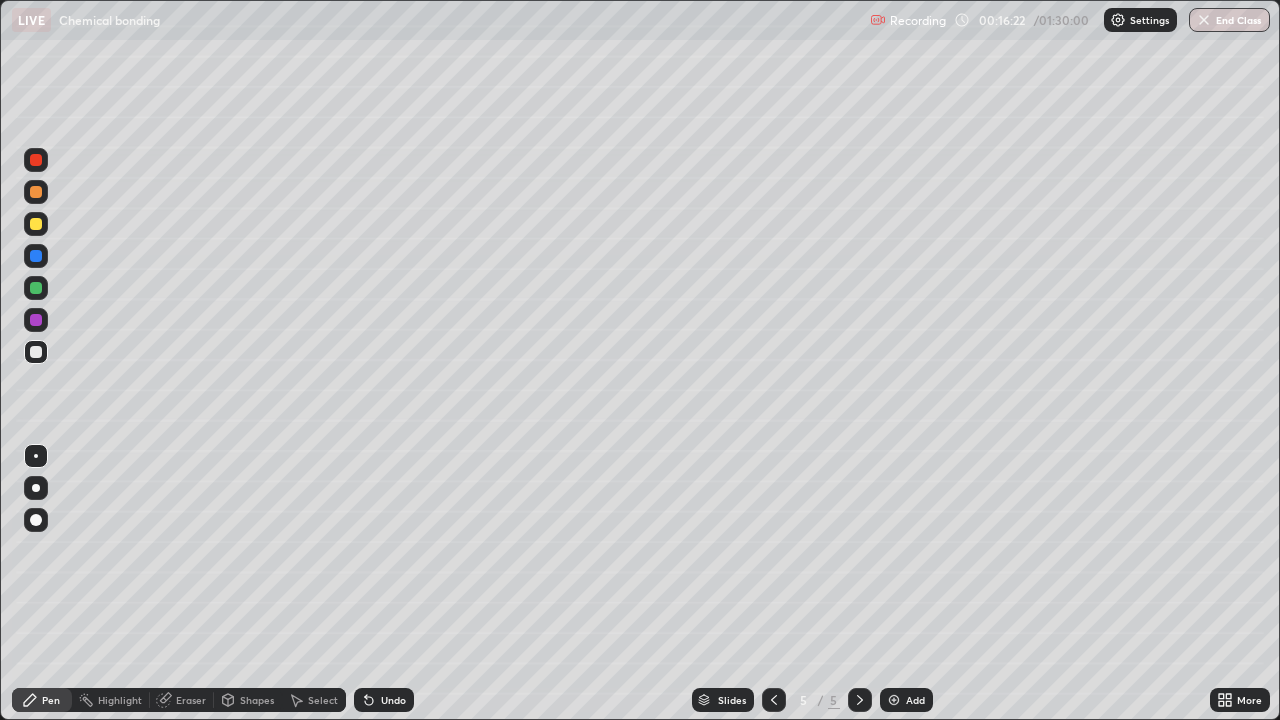 click on "Add" at bounding box center (906, 700) 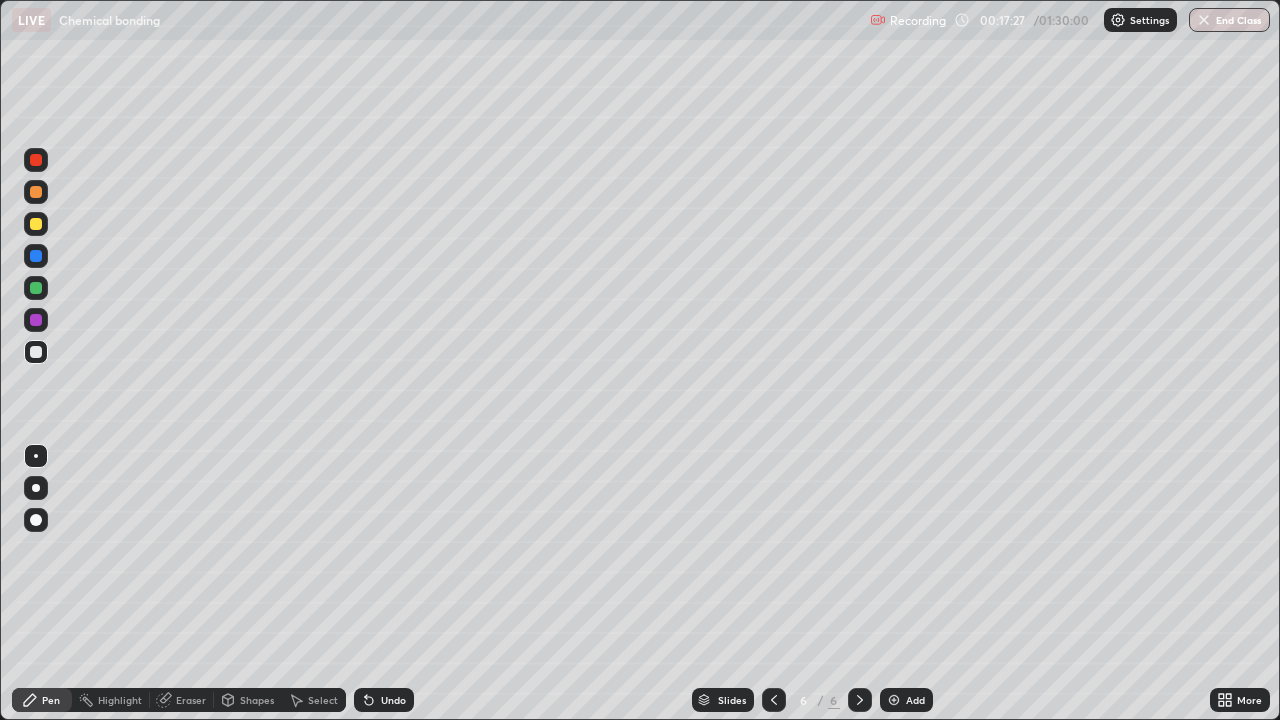 click on "Add" at bounding box center [915, 700] 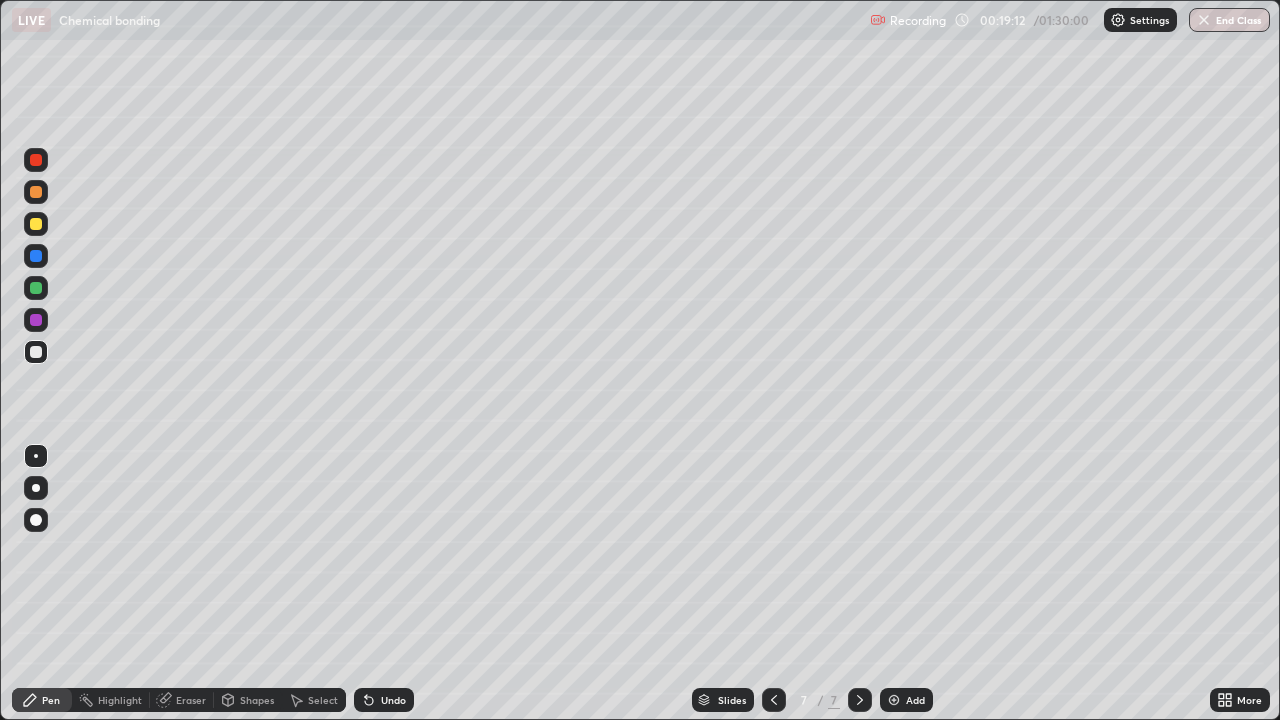 click at bounding box center (894, 700) 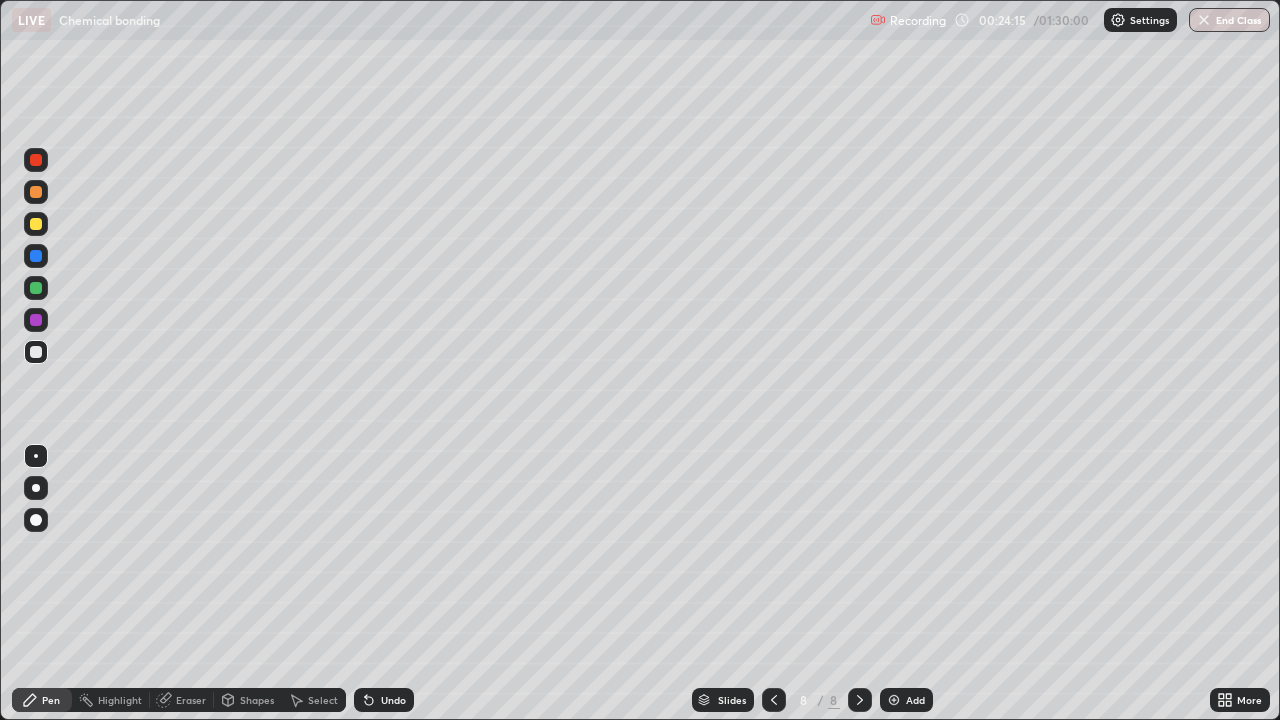 click at bounding box center (894, 700) 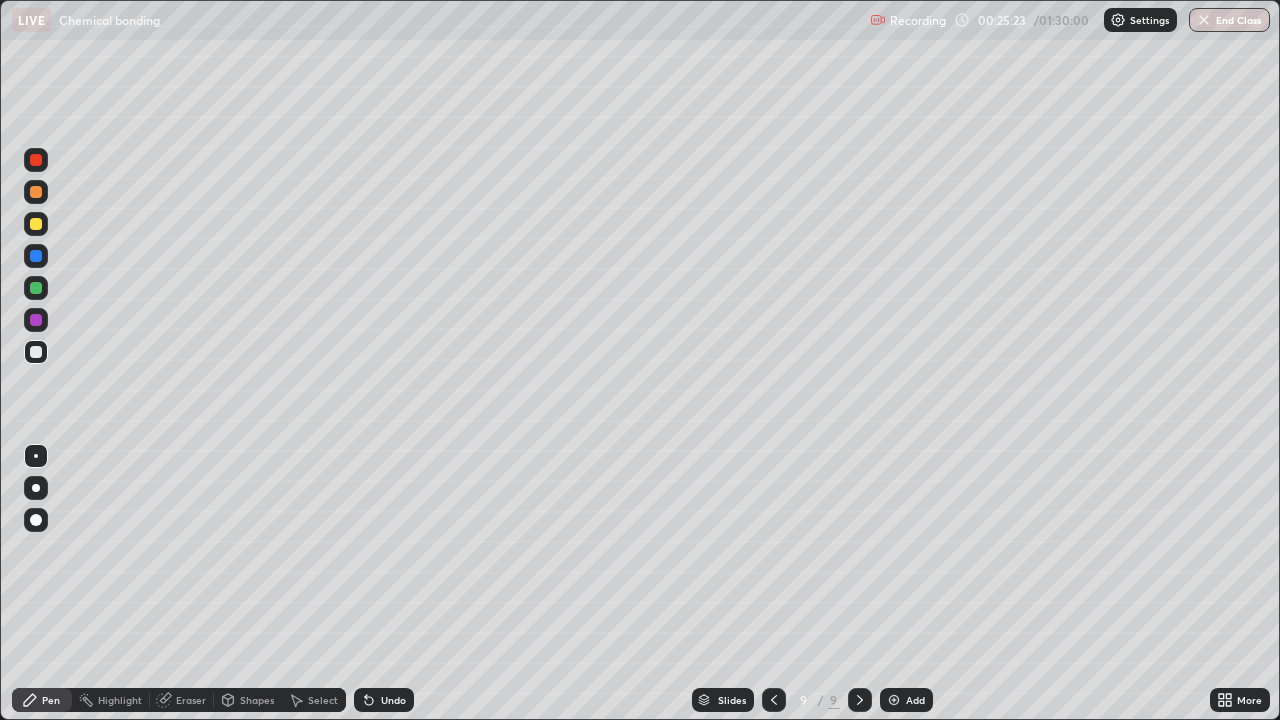 click on "Select" at bounding box center (314, 700) 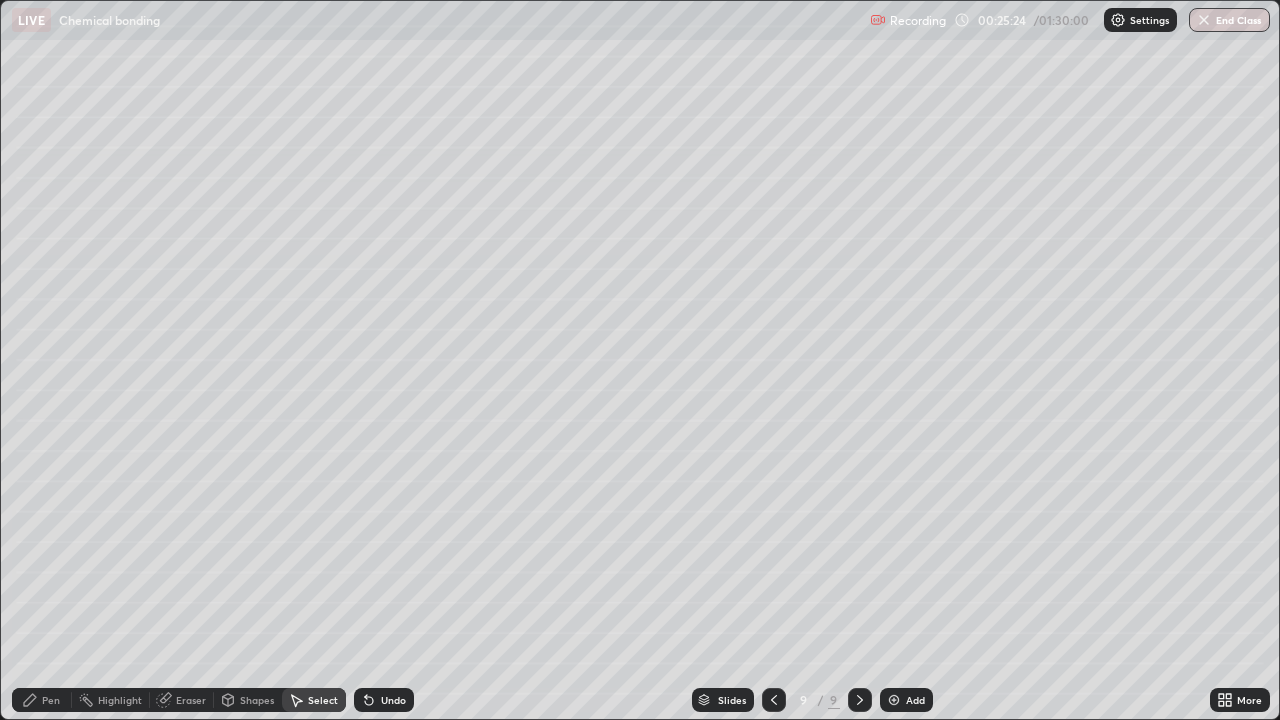 click on "Undo" at bounding box center (384, 700) 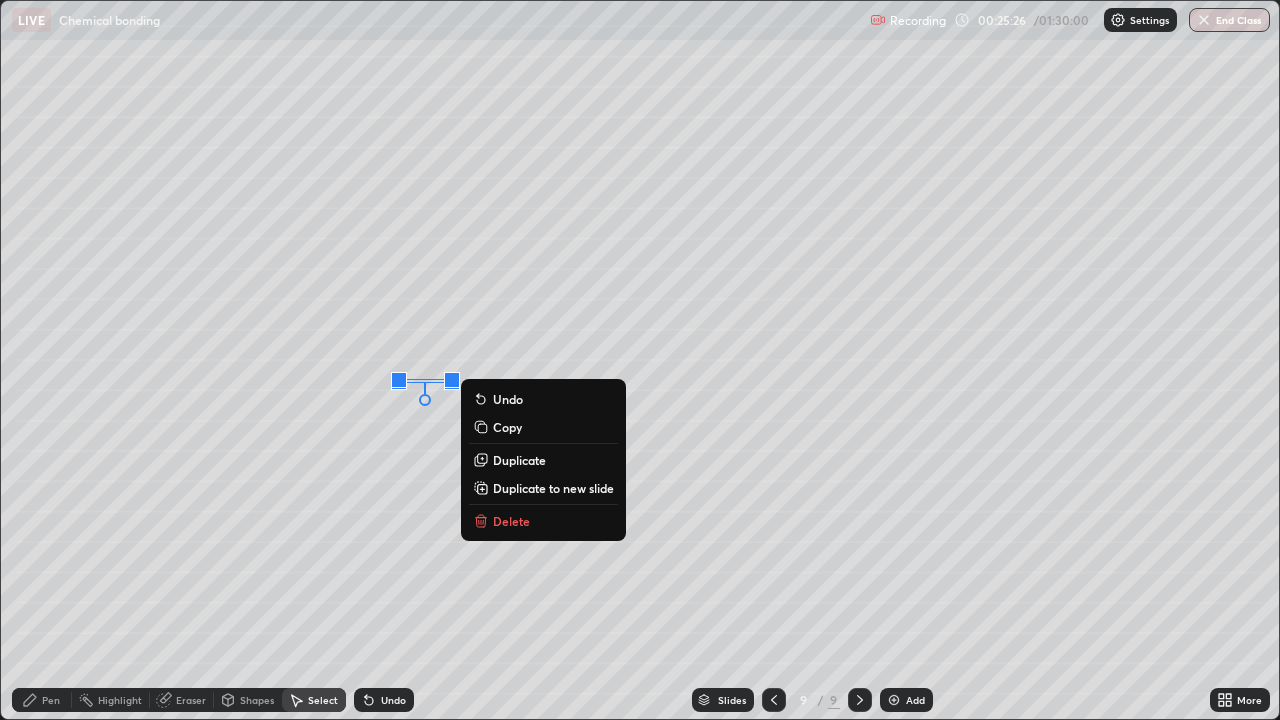 click on "Pen" at bounding box center [42, 700] 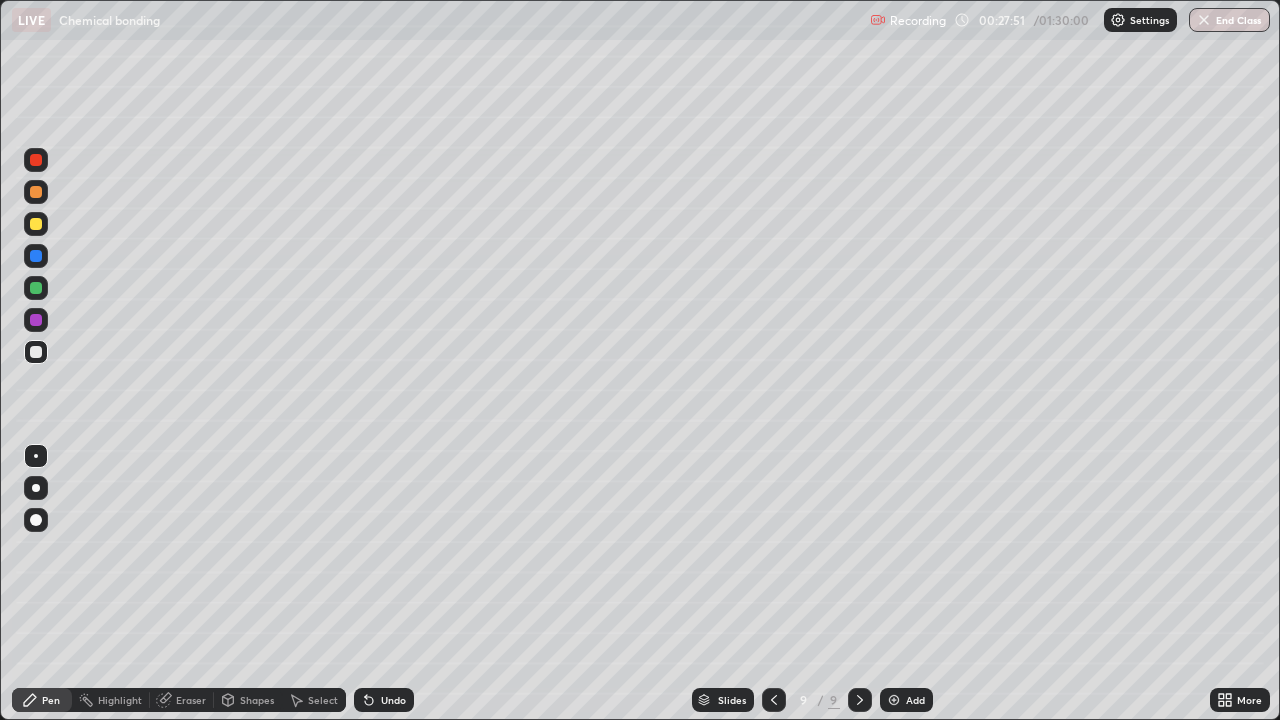 click on "Add" at bounding box center [915, 700] 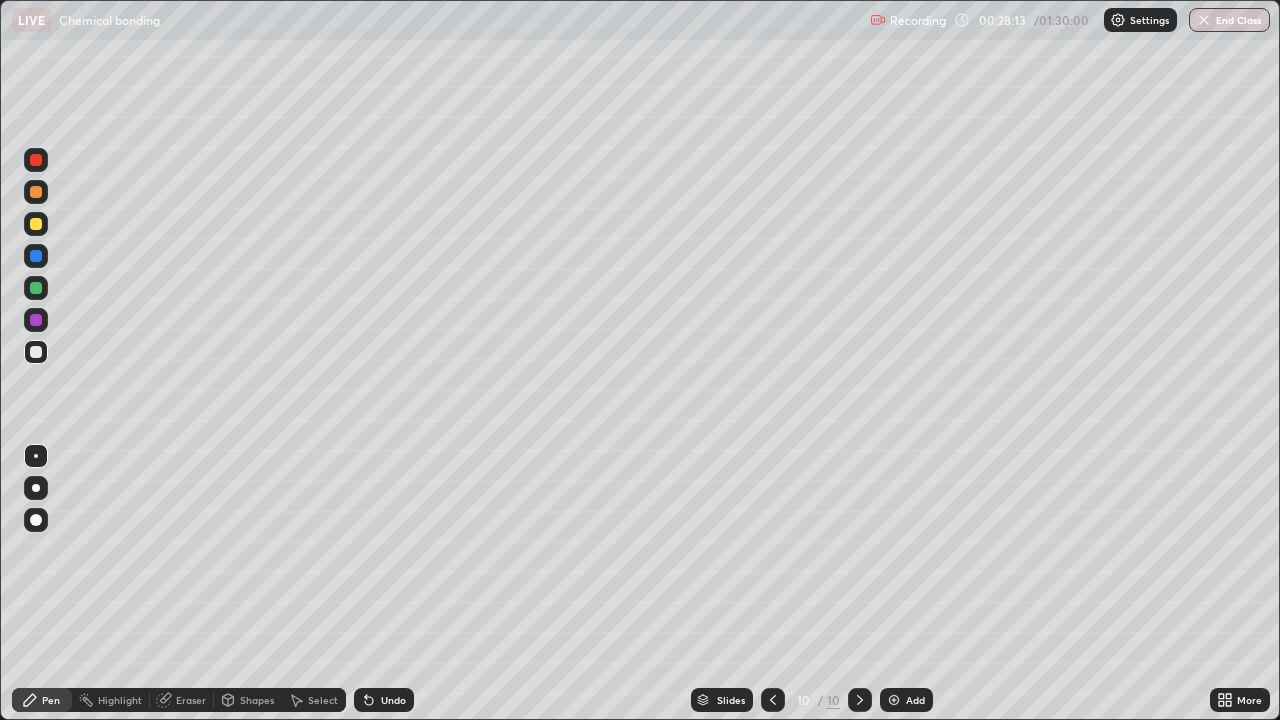 click at bounding box center [36, 192] 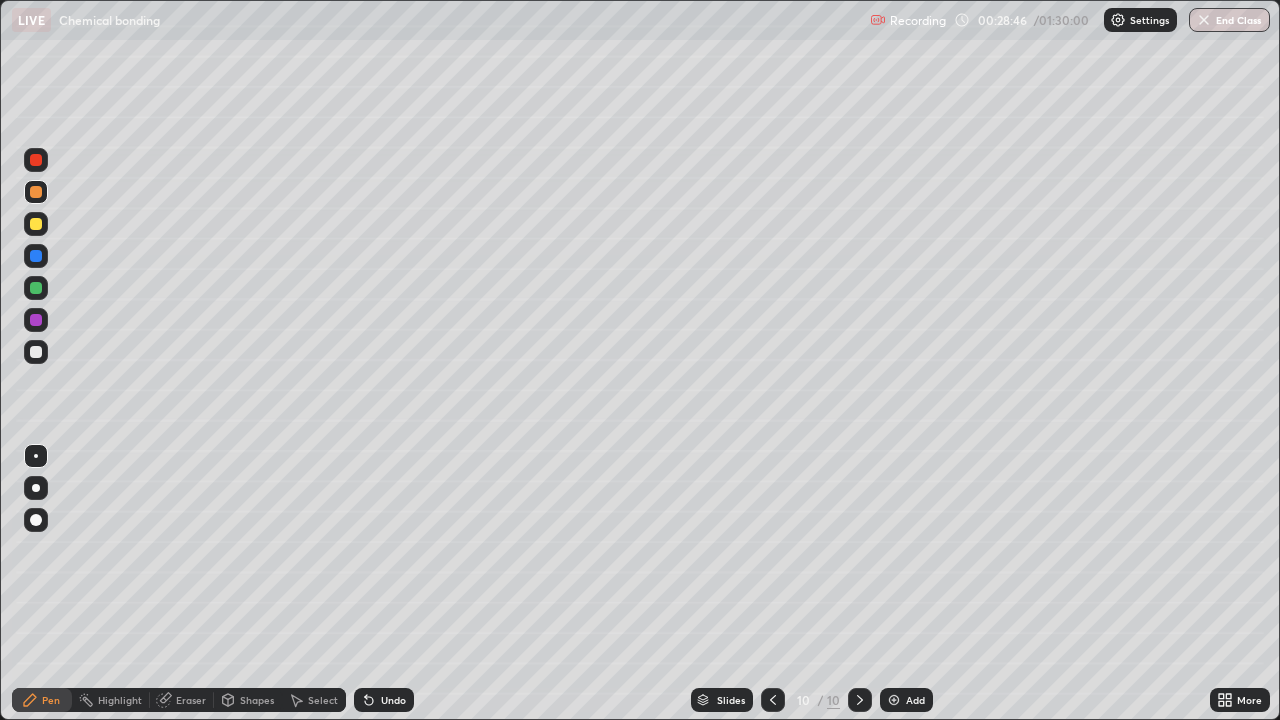 click at bounding box center (36, 352) 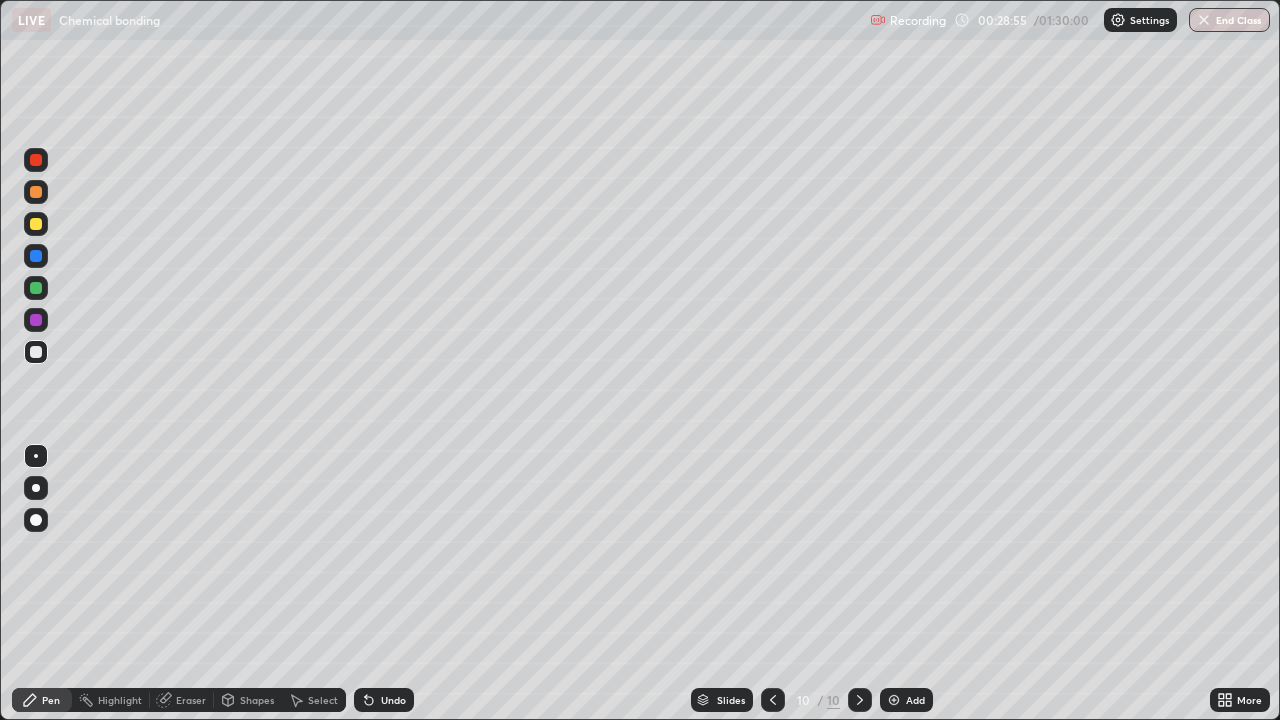 click at bounding box center (36, 192) 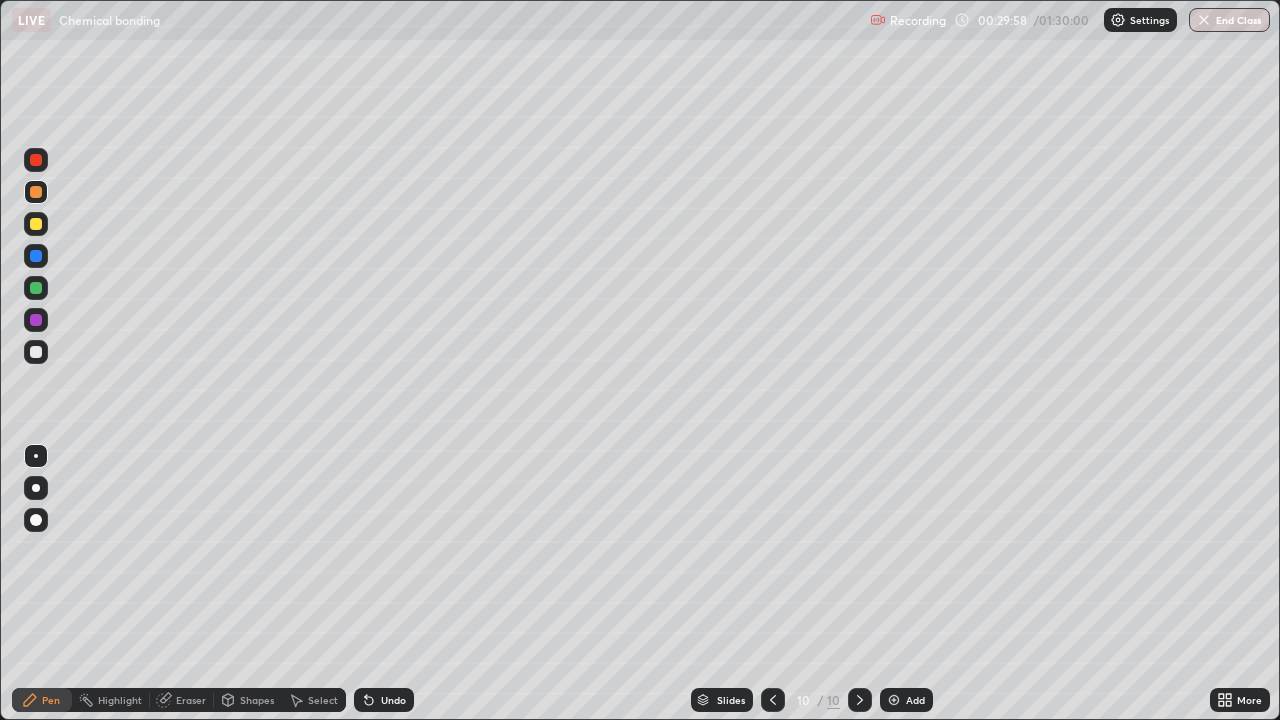 click on "Add" at bounding box center [906, 700] 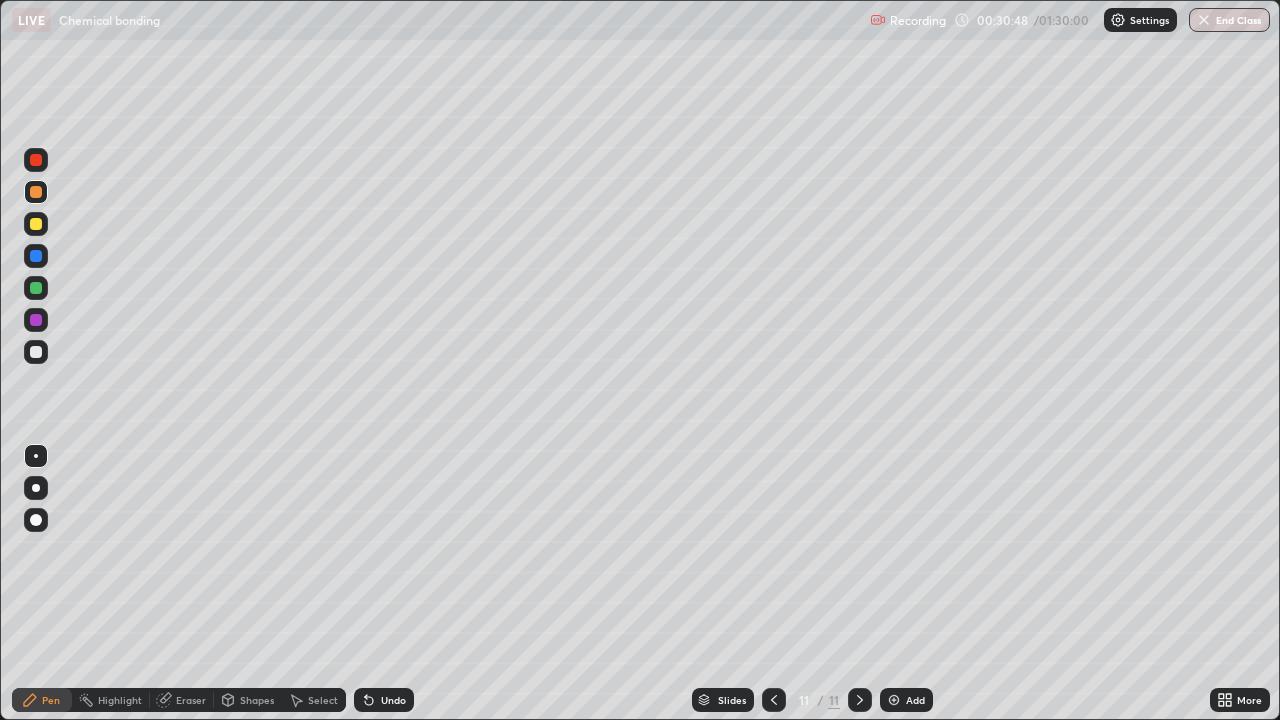 click at bounding box center (36, 160) 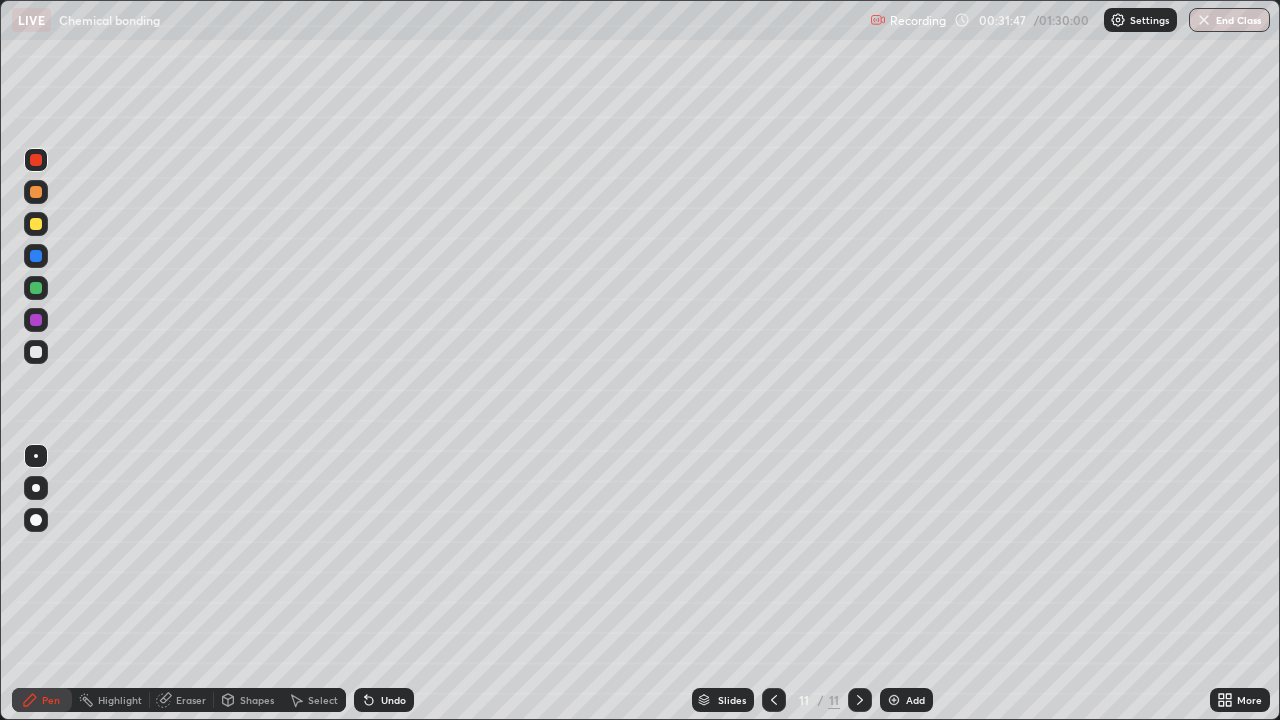 click at bounding box center [36, 192] 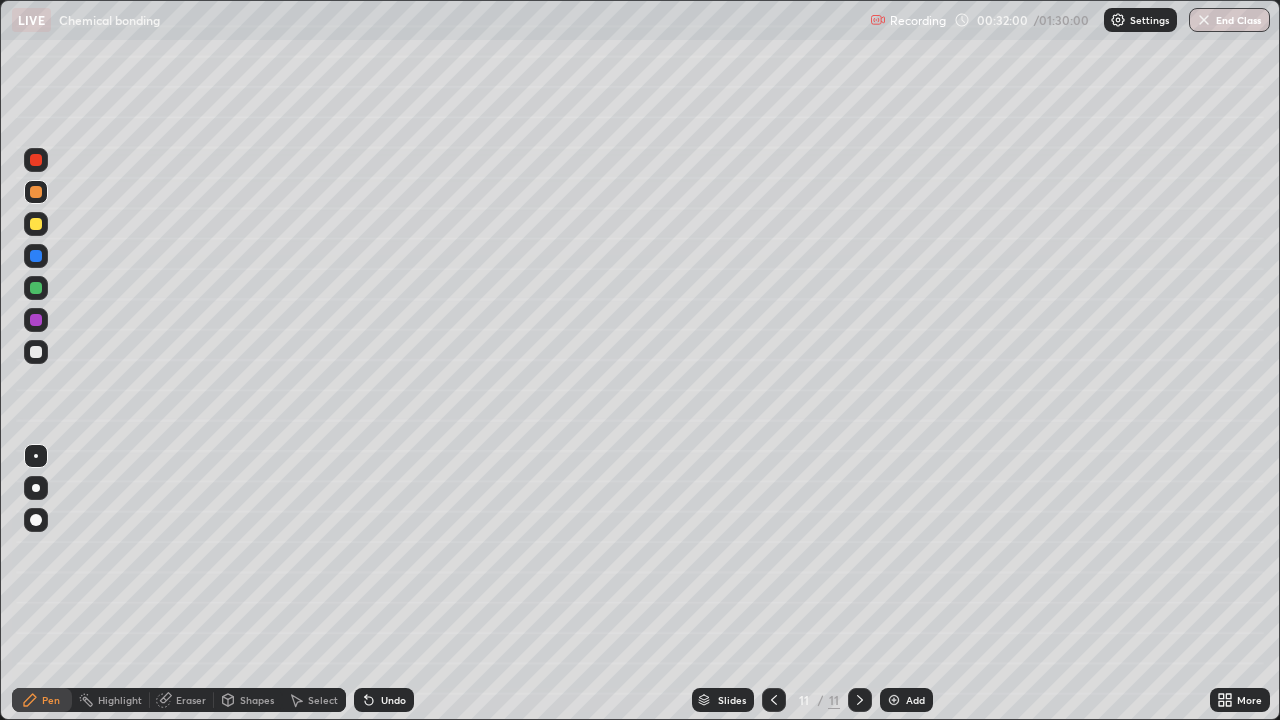 click on "Undo" at bounding box center [393, 700] 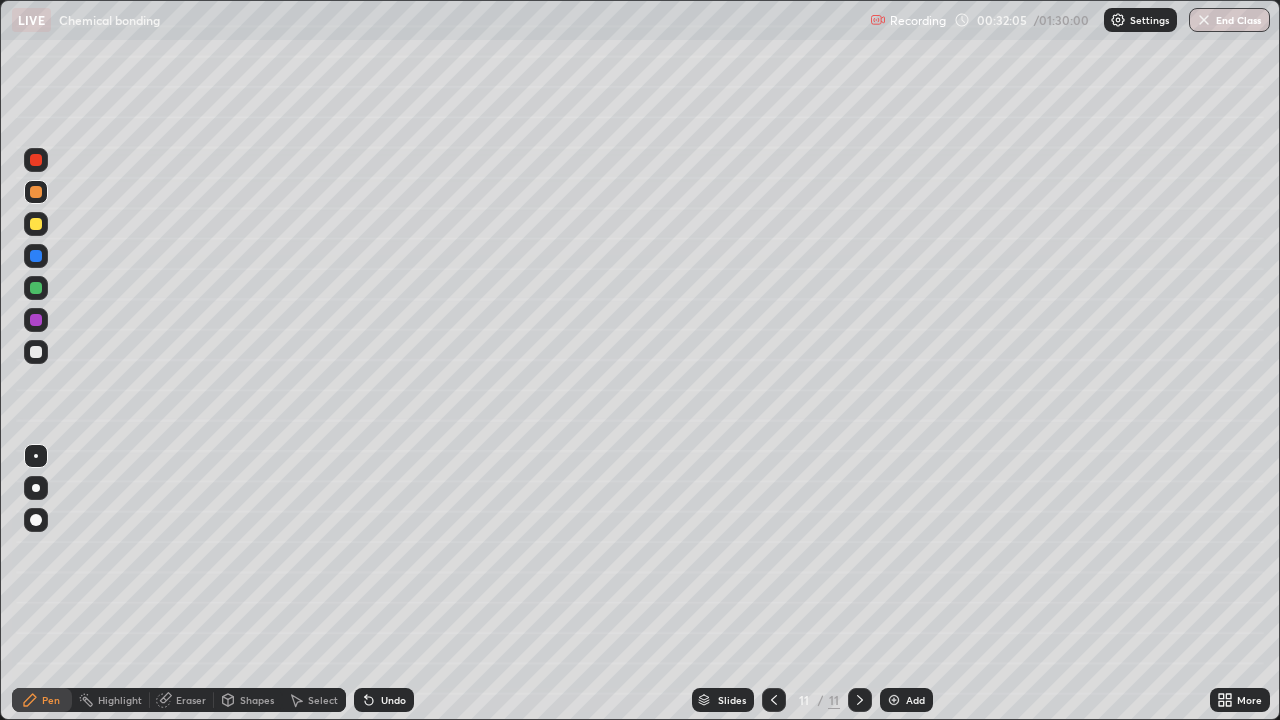 click on "Undo" at bounding box center (384, 700) 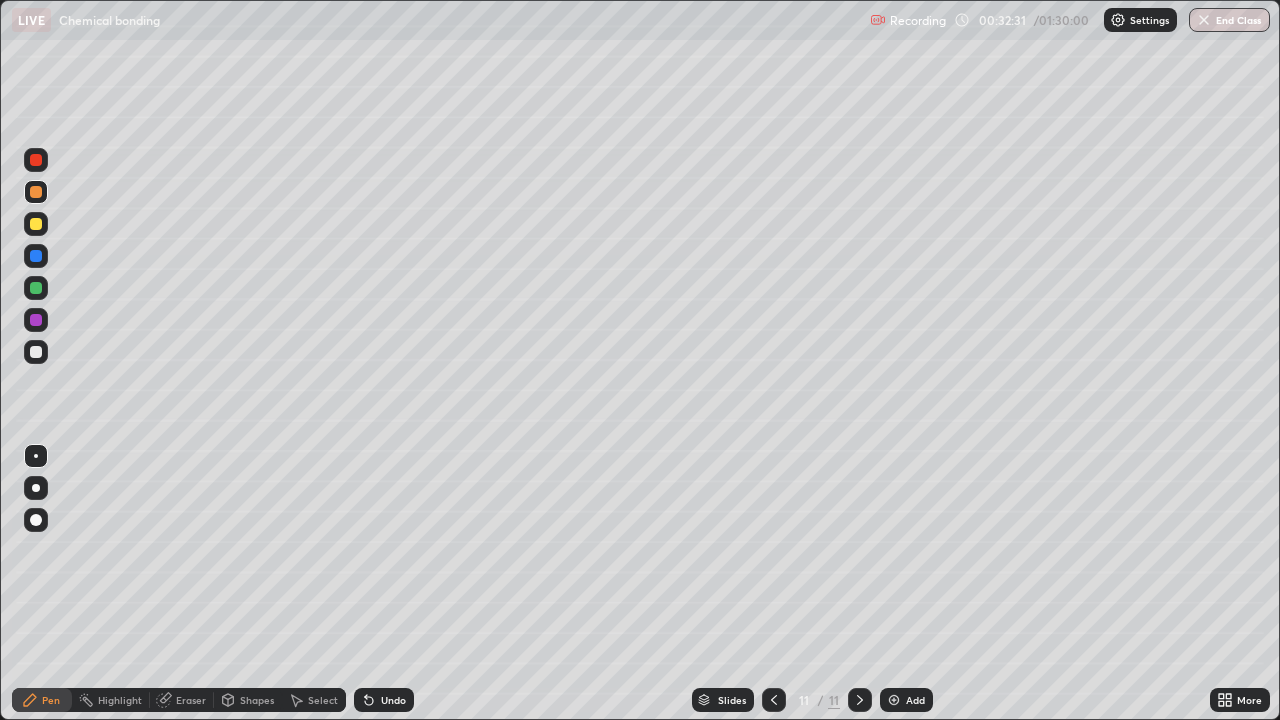 click on "Add" at bounding box center (906, 700) 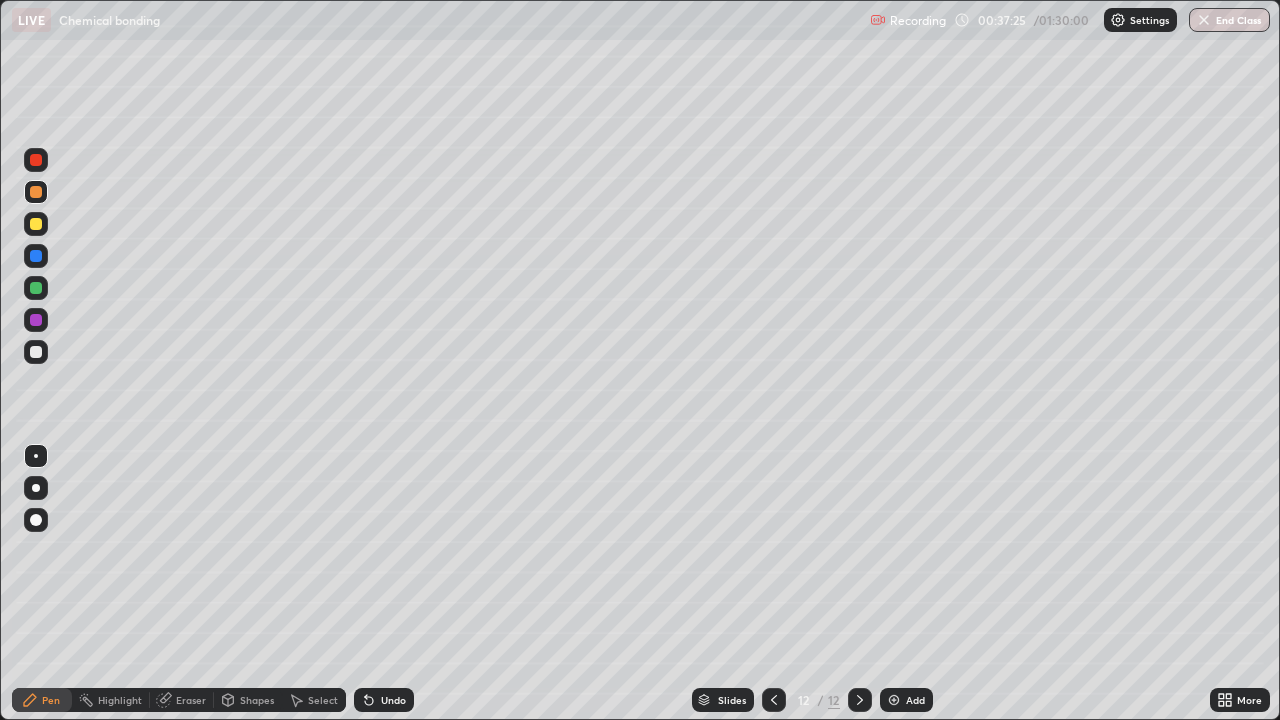 click on "Add" at bounding box center [915, 700] 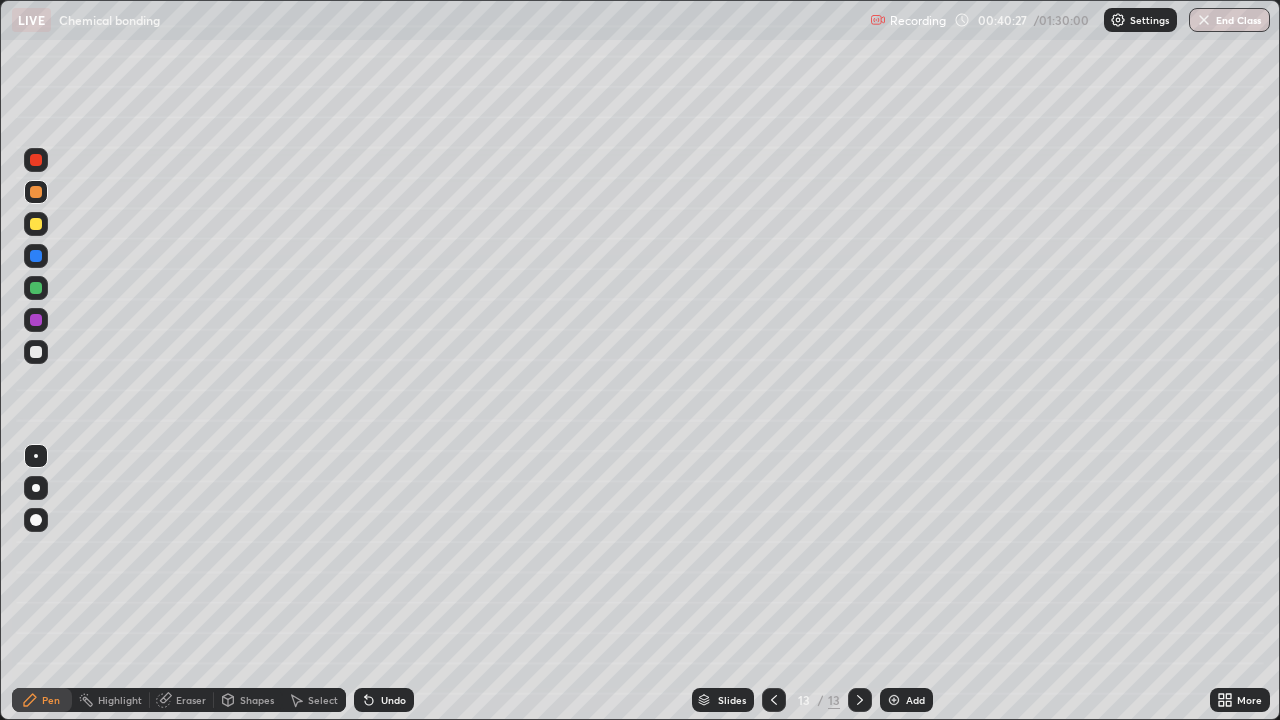 click at bounding box center [36, 160] 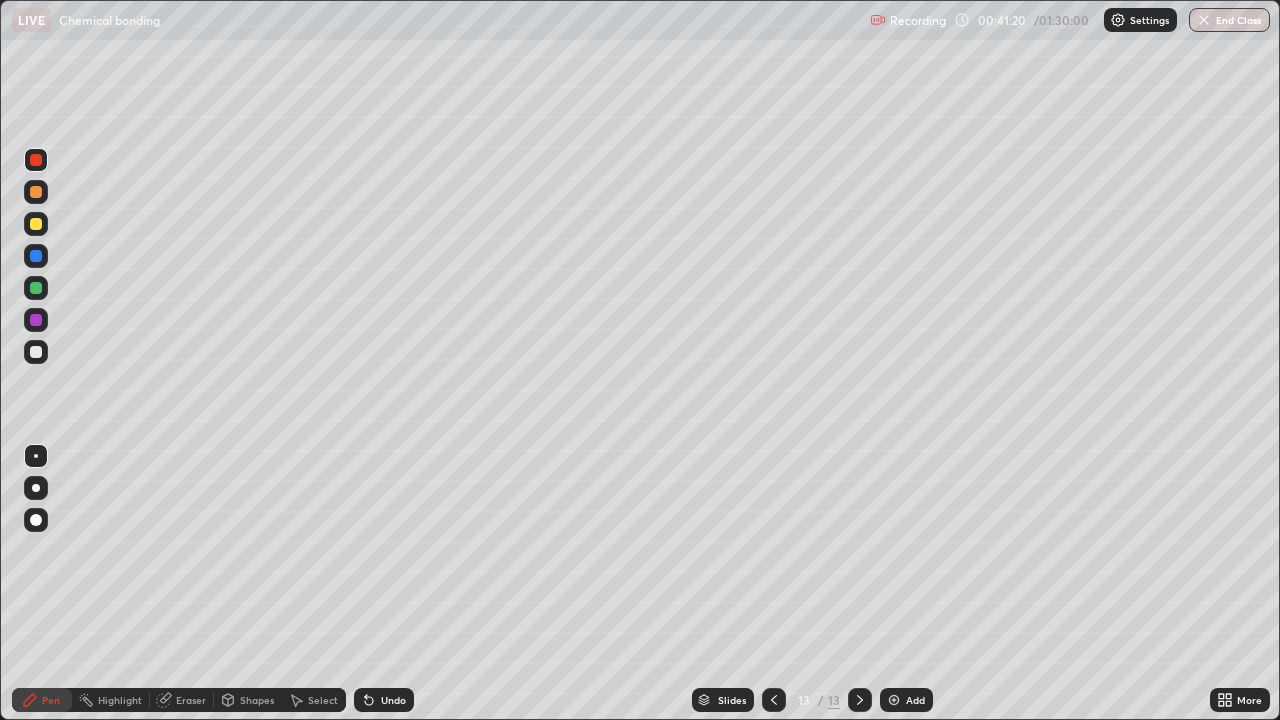 click at bounding box center [36, 320] 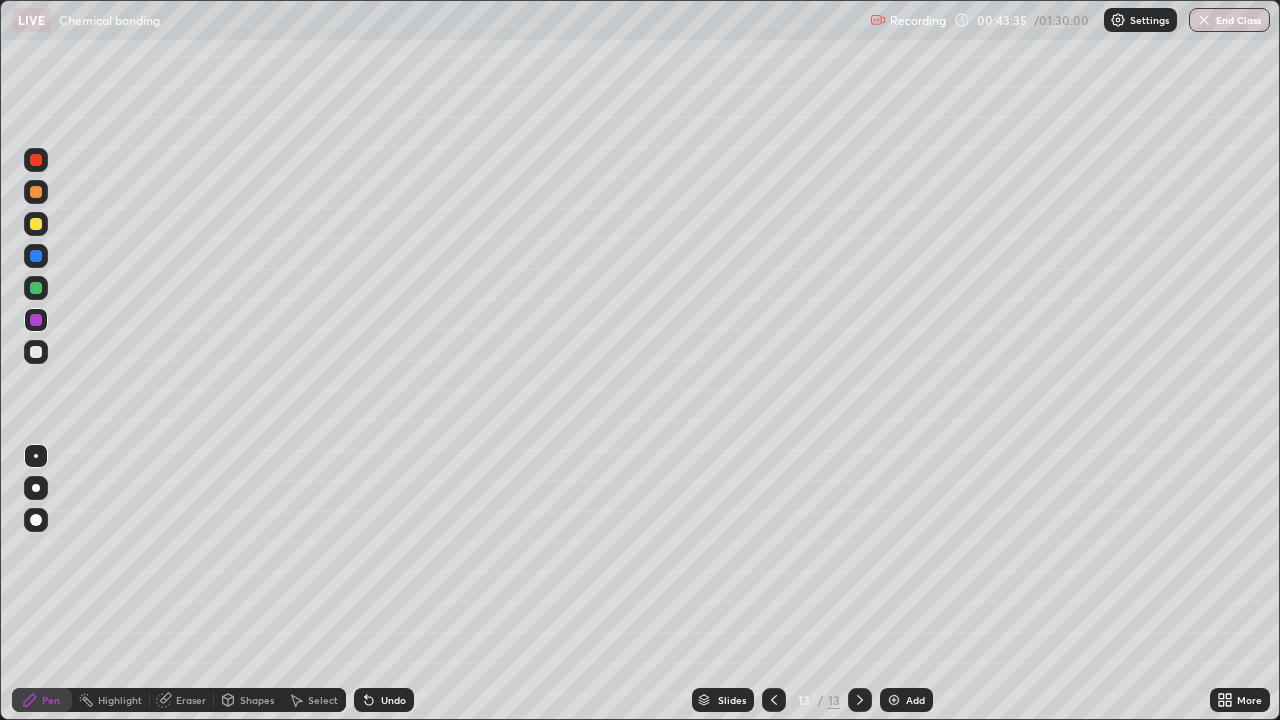 click at bounding box center (894, 700) 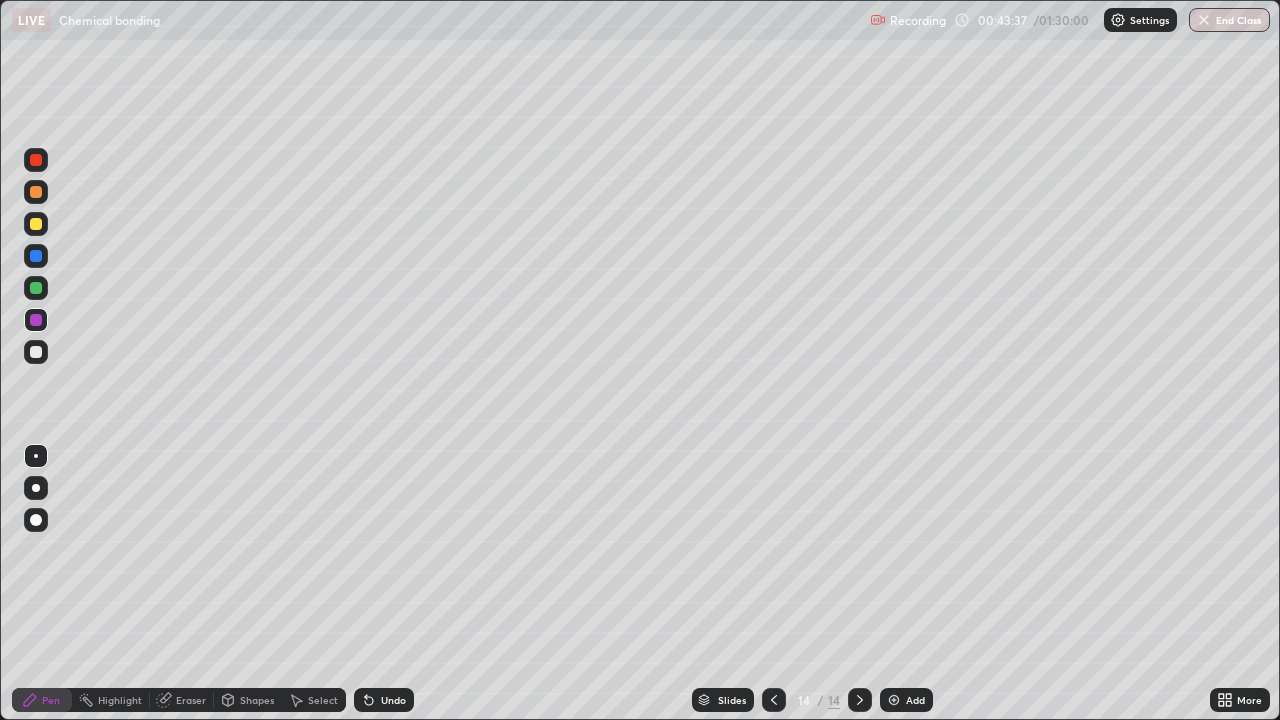 click at bounding box center (36, 192) 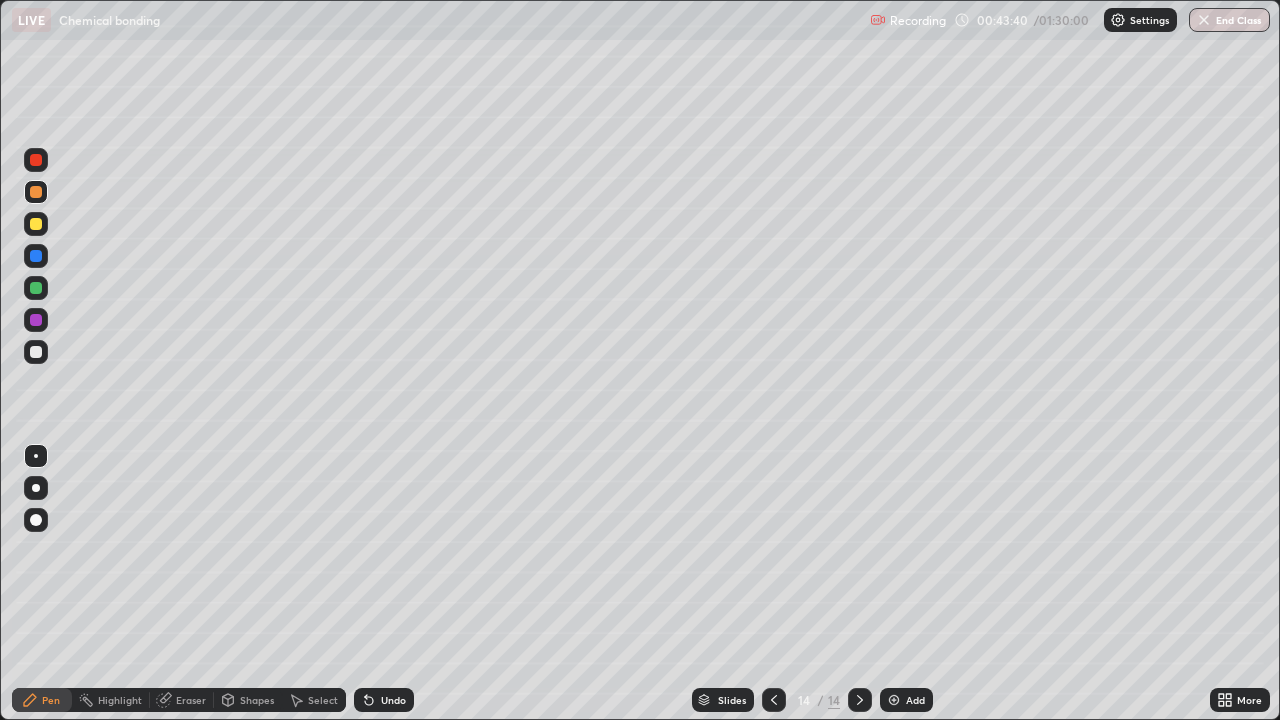 click on "Undo" at bounding box center [384, 700] 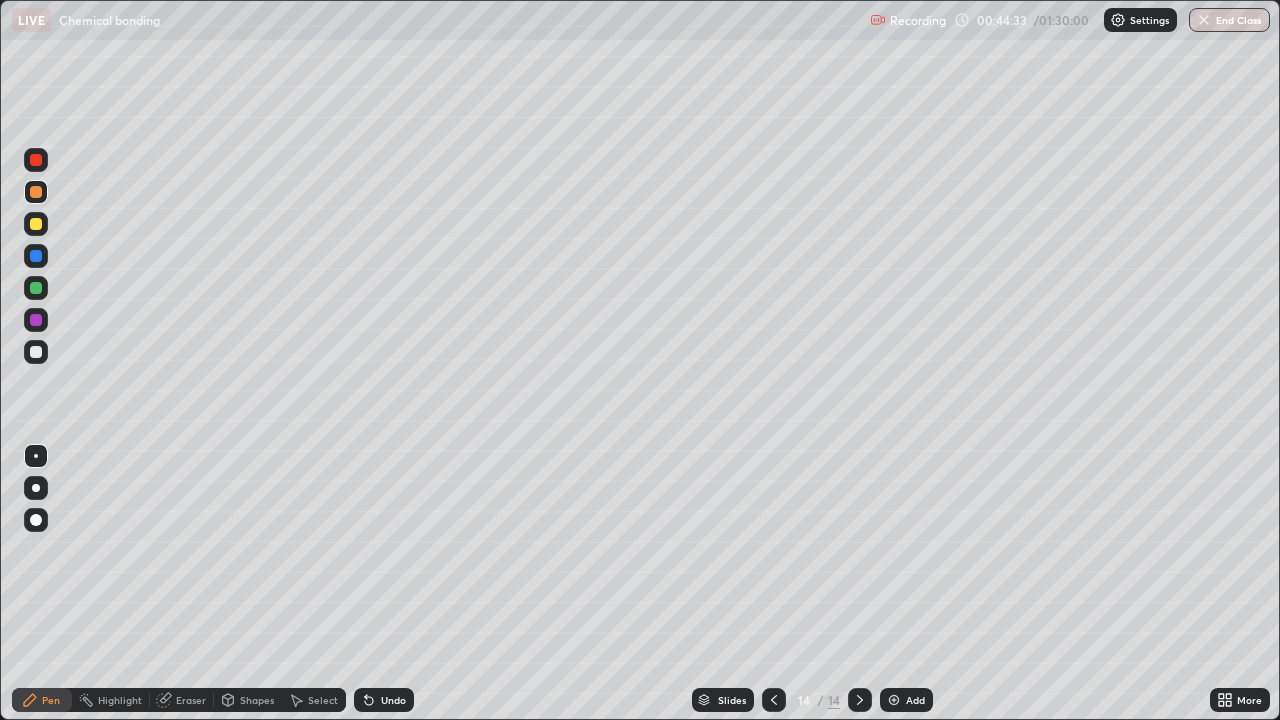 click on "Undo" at bounding box center (384, 700) 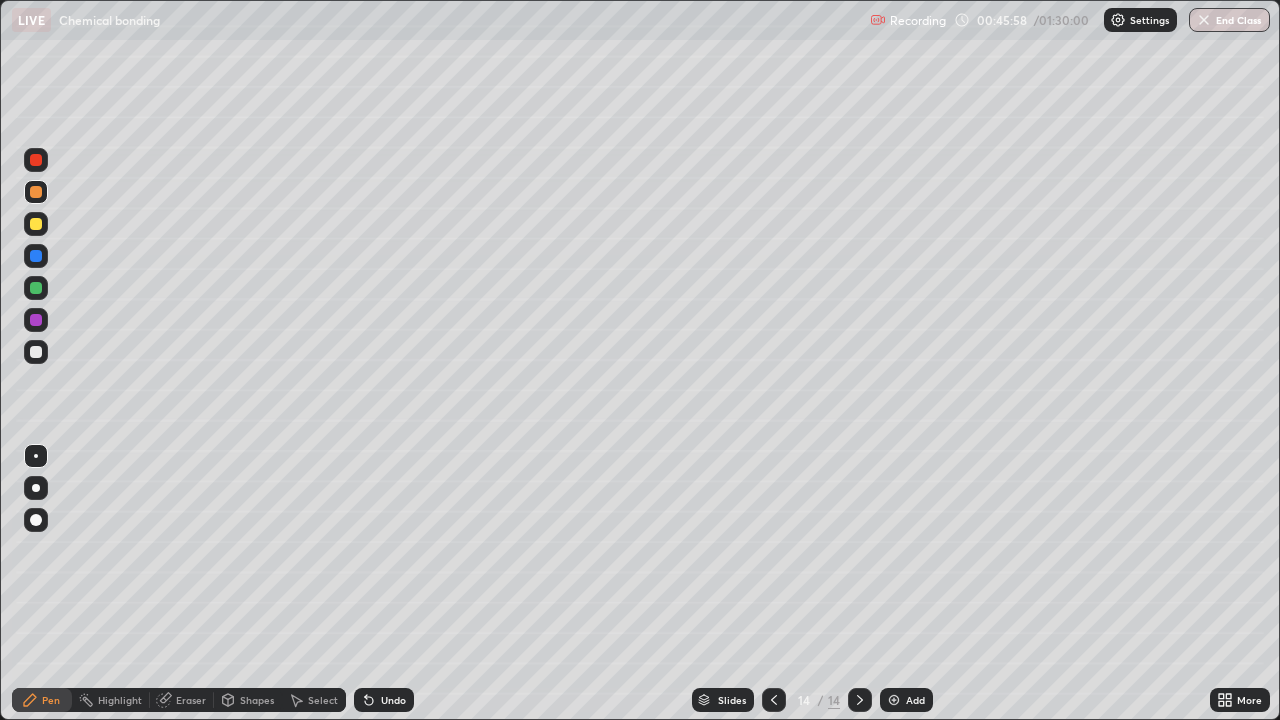 click at bounding box center [894, 700] 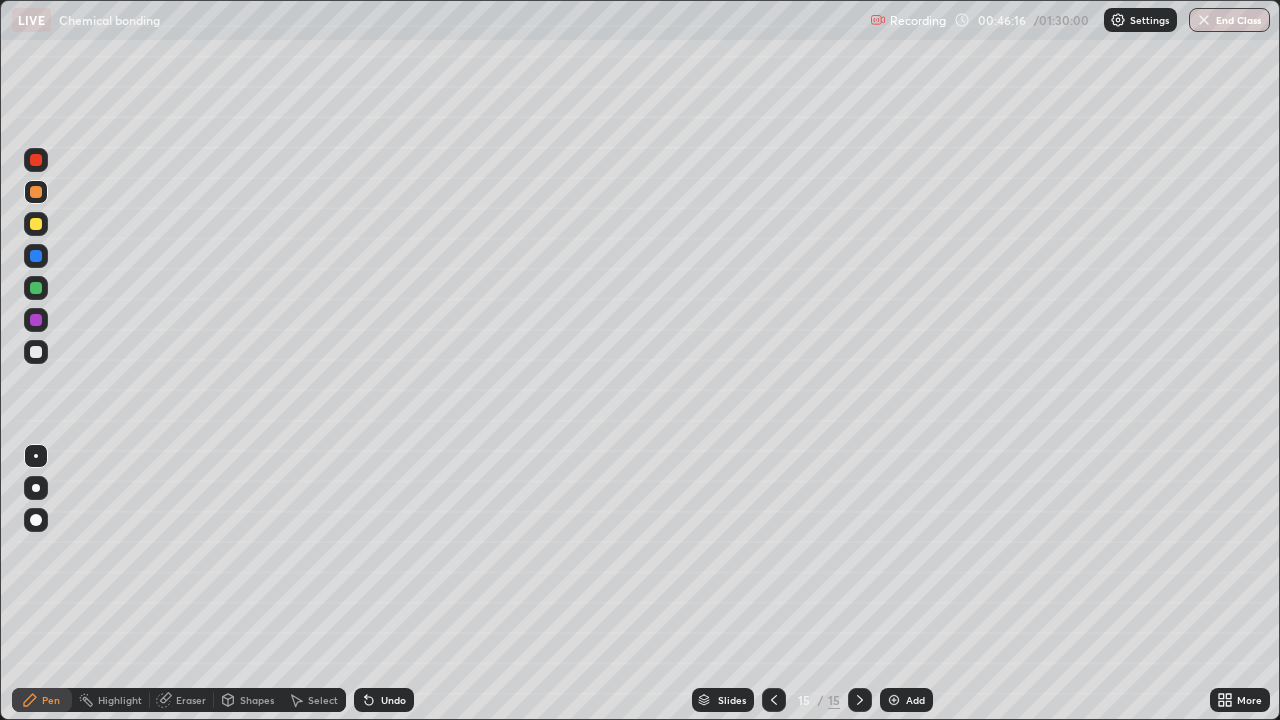click on "Undo" at bounding box center (393, 700) 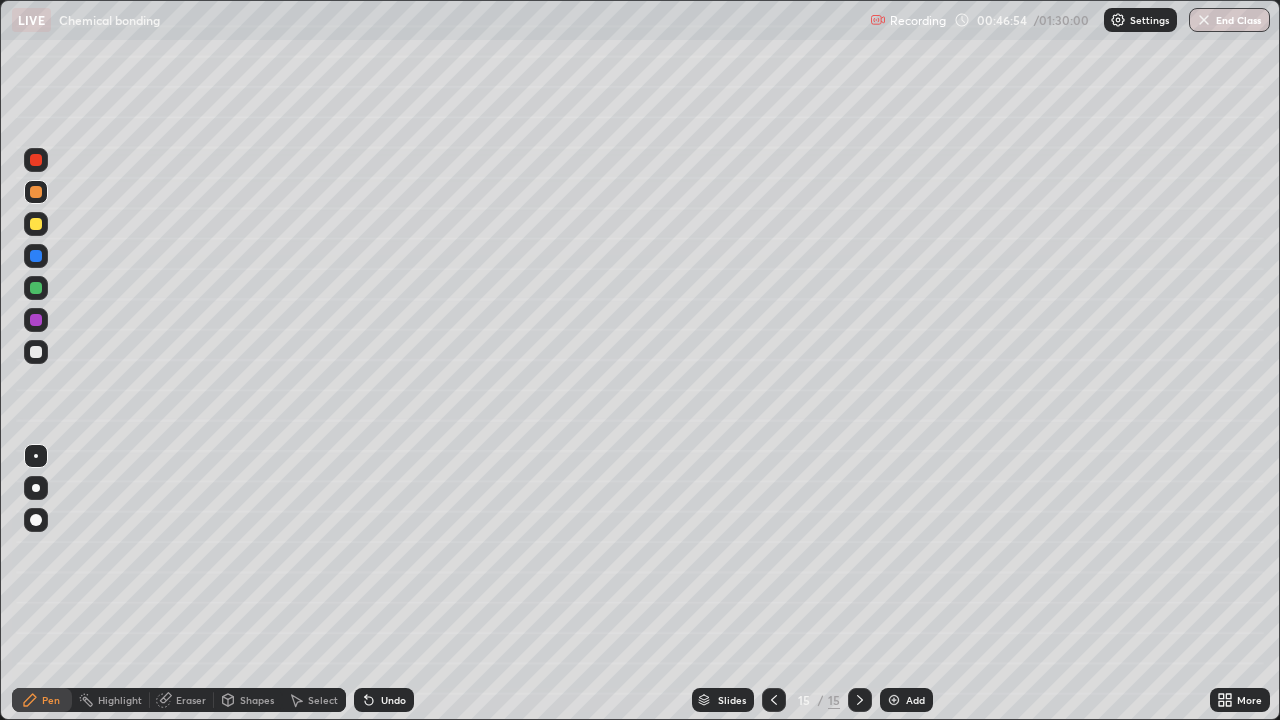 click at bounding box center (36, 160) 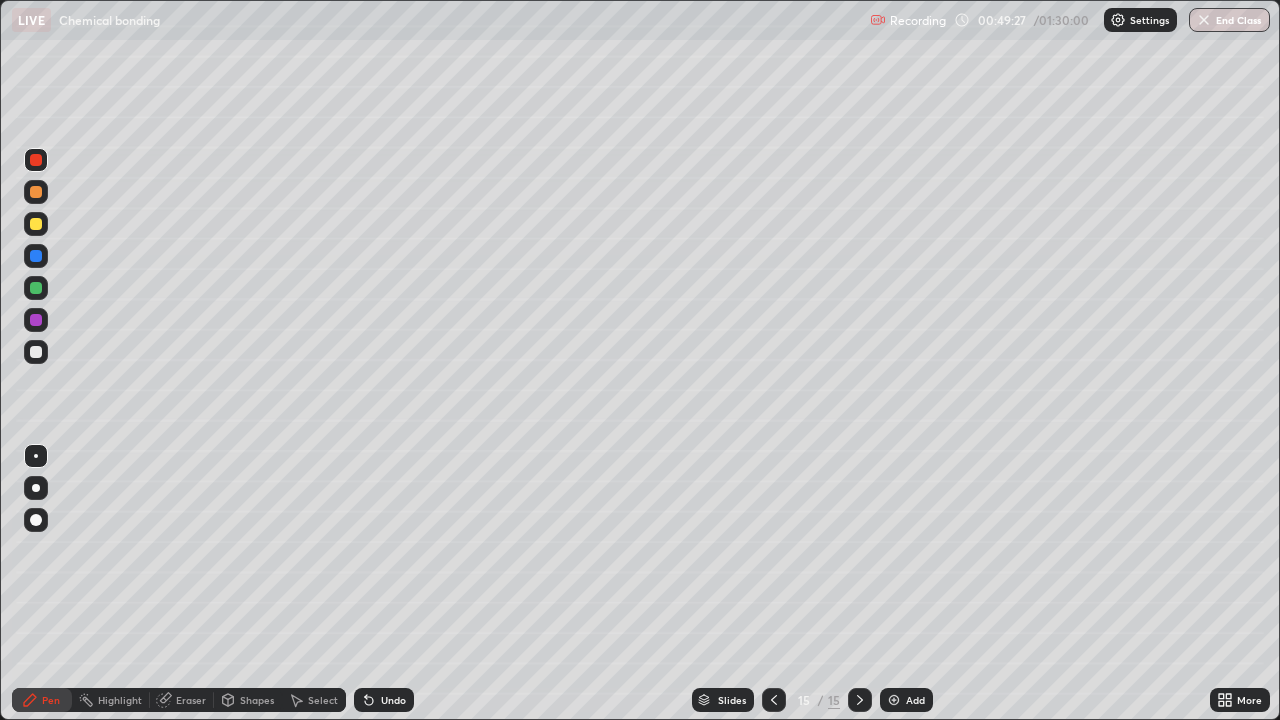 click on "Add" at bounding box center (915, 700) 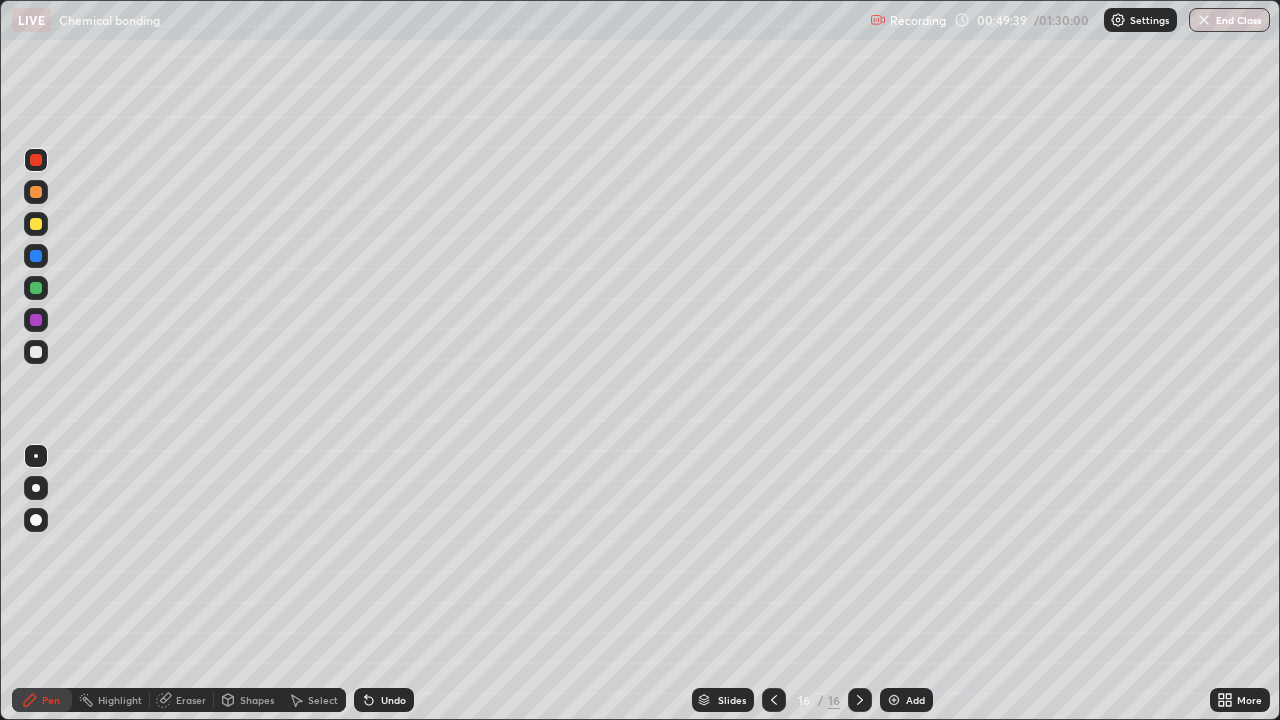 click at bounding box center [36, 192] 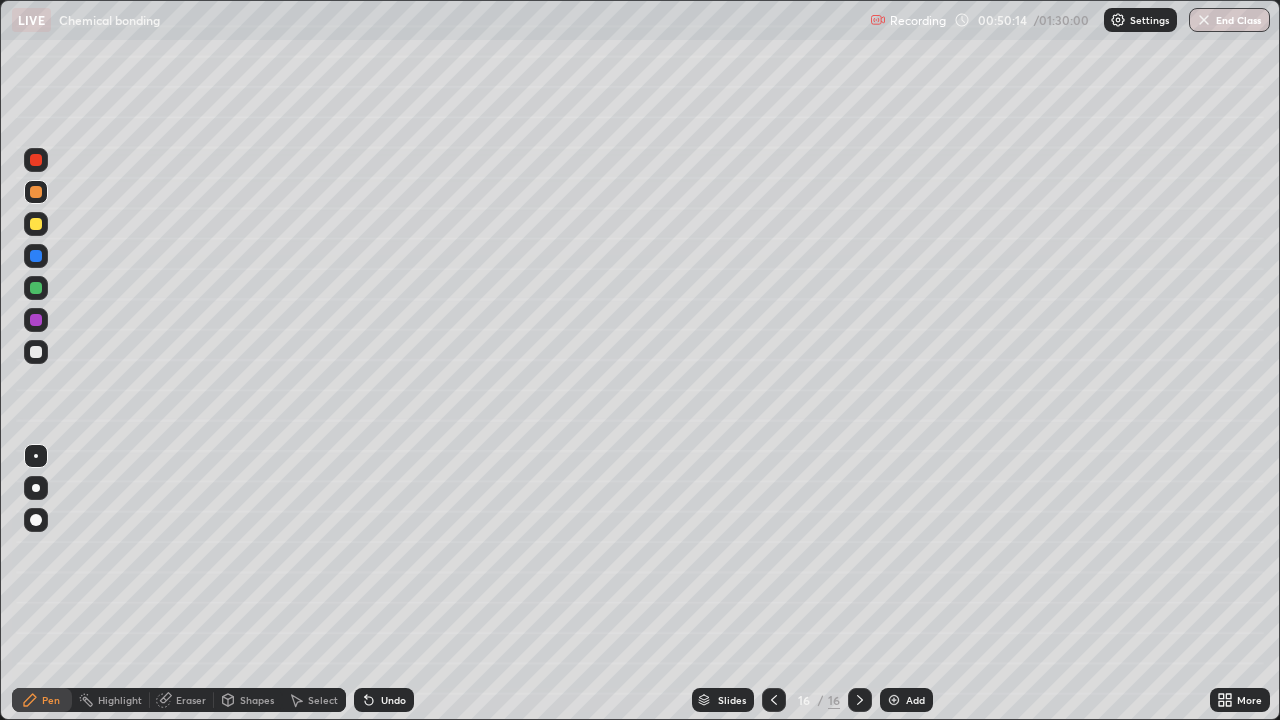 click on "Eraser" at bounding box center (191, 700) 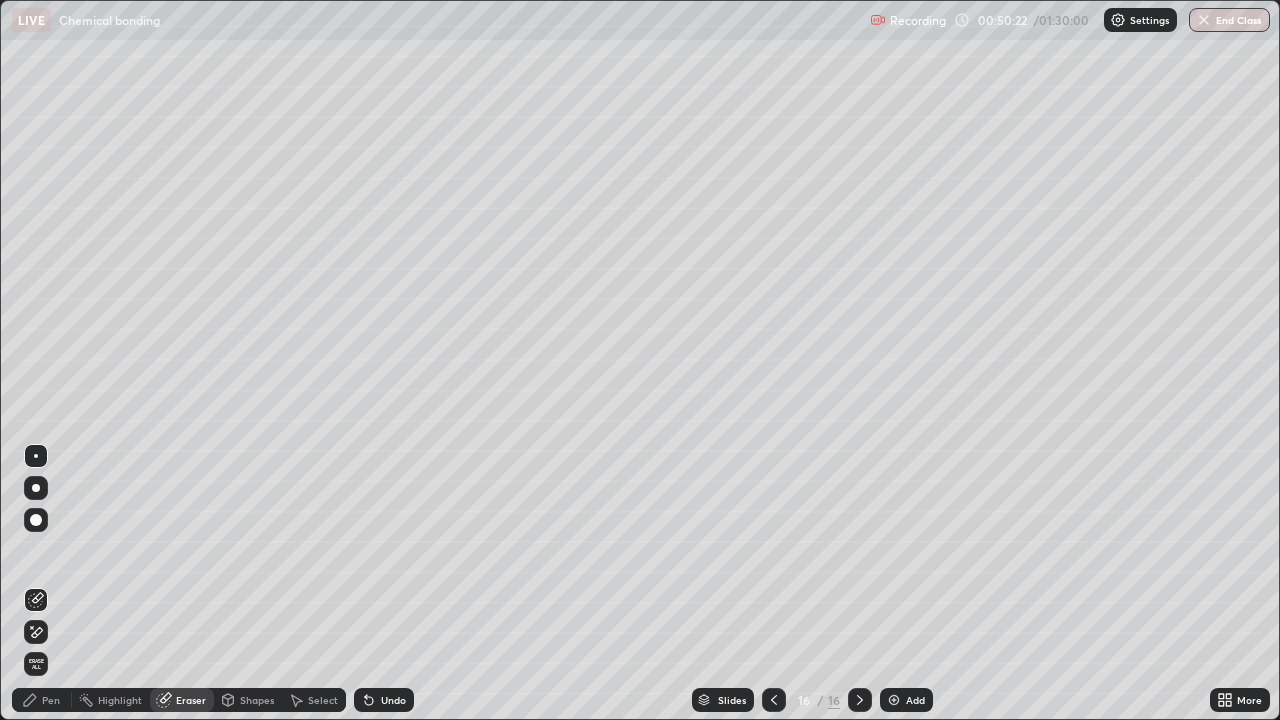 click on "Pen" at bounding box center [42, 700] 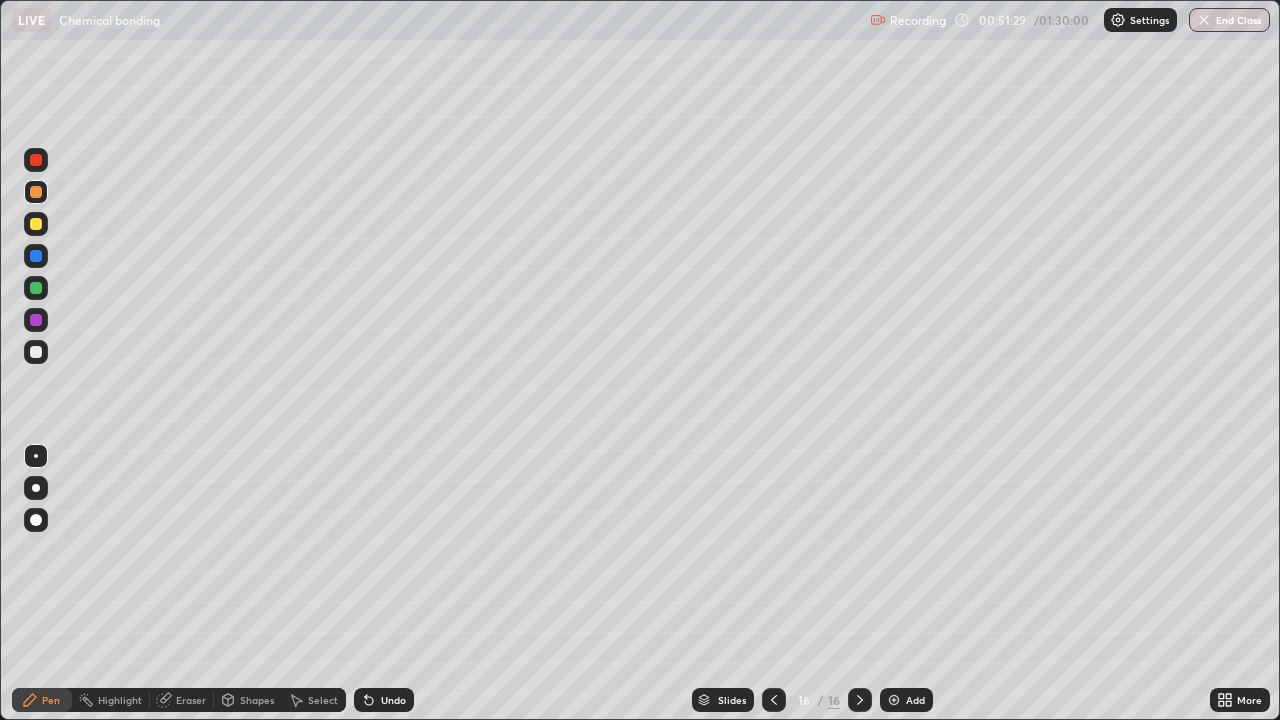 click 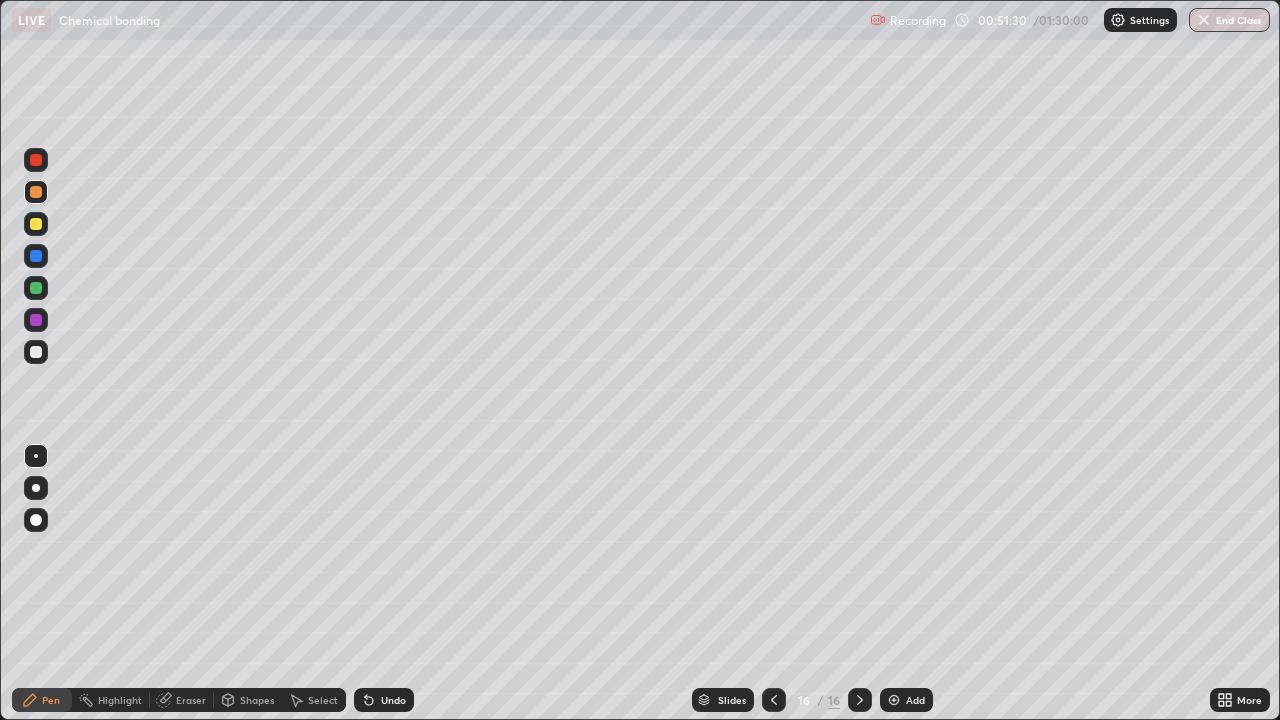click on "Undo" at bounding box center (393, 700) 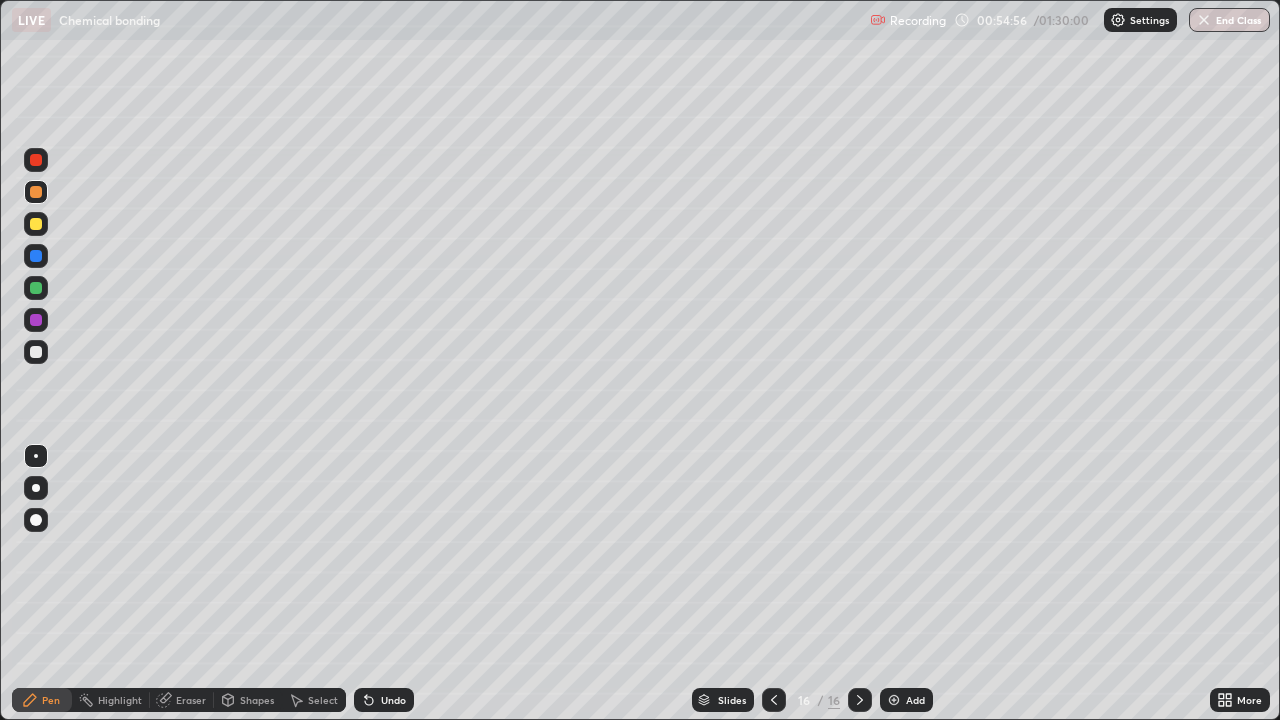 click on "Add" at bounding box center [906, 700] 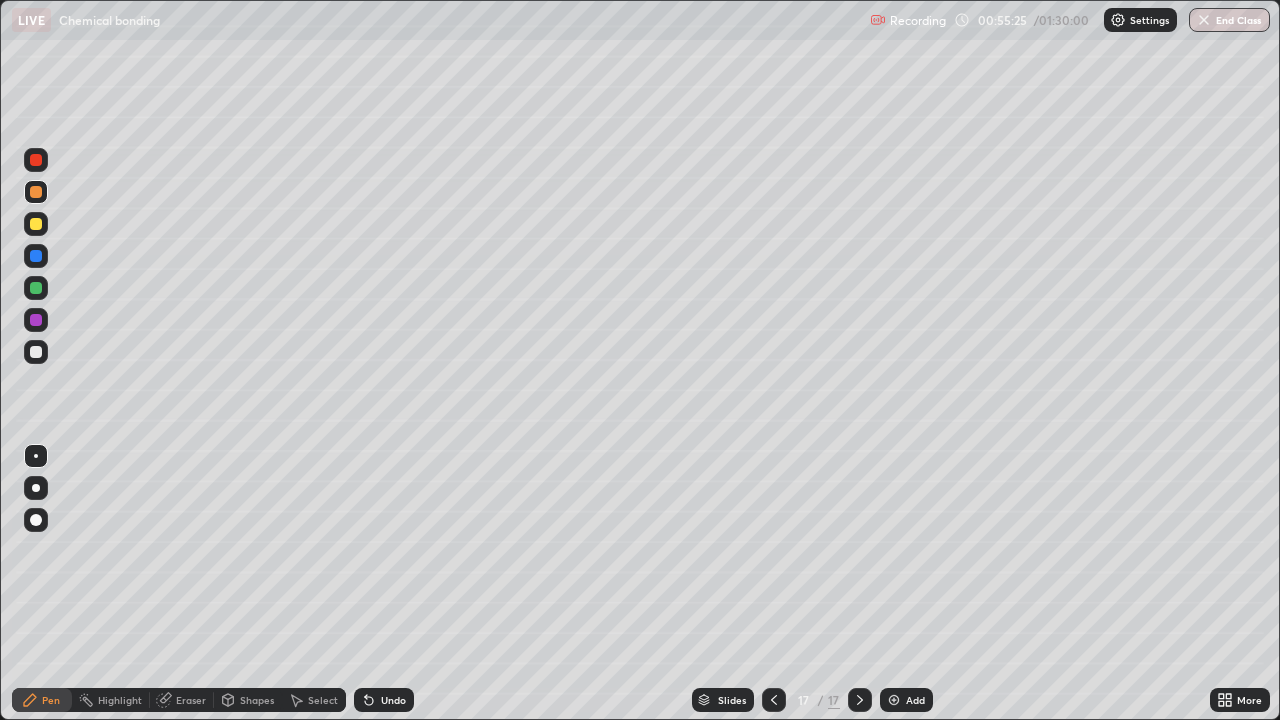 click on "Undo" at bounding box center [393, 700] 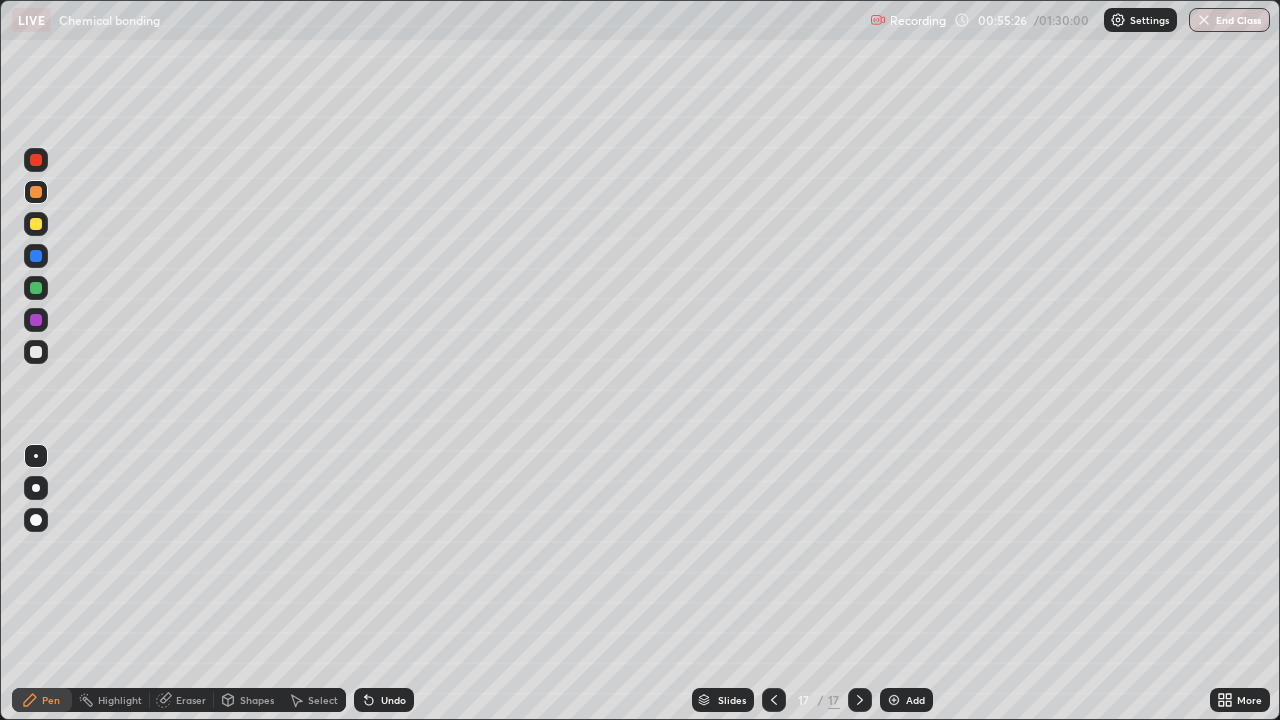 click on "Undo" at bounding box center (393, 700) 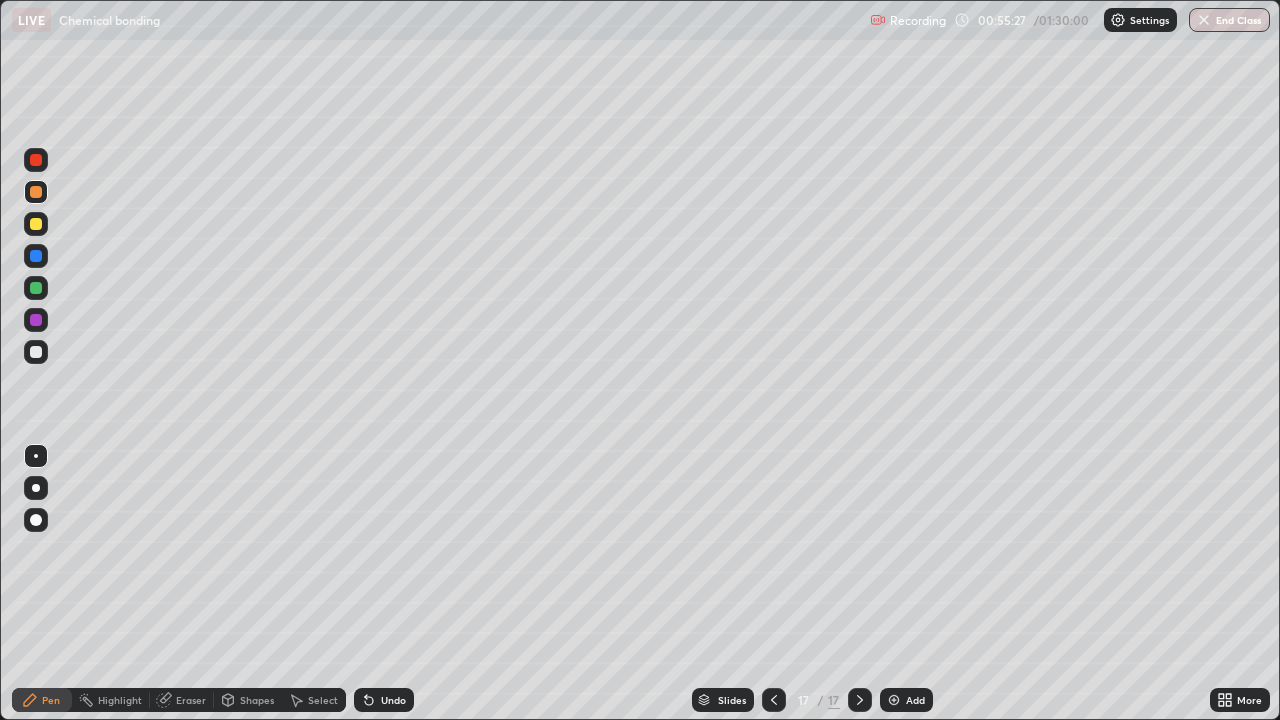 click on "Undo" at bounding box center [393, 700] 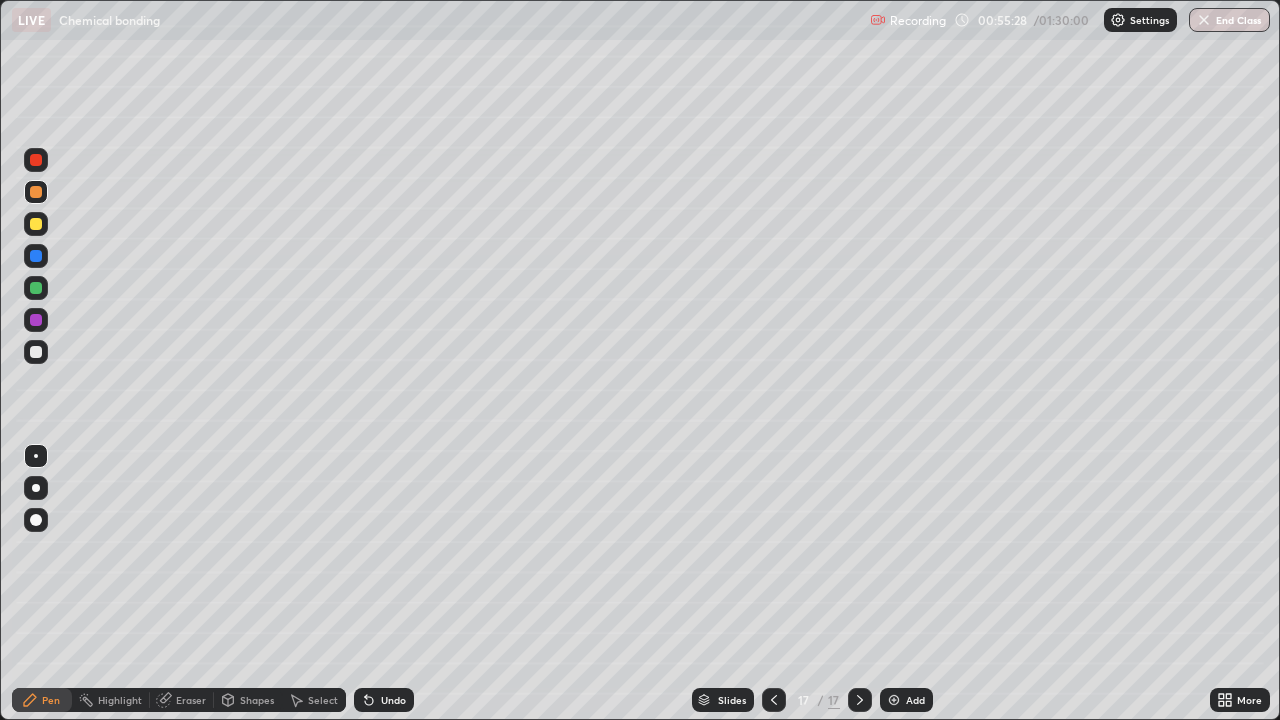 click on "Undo" at bounding box center (384, 700) 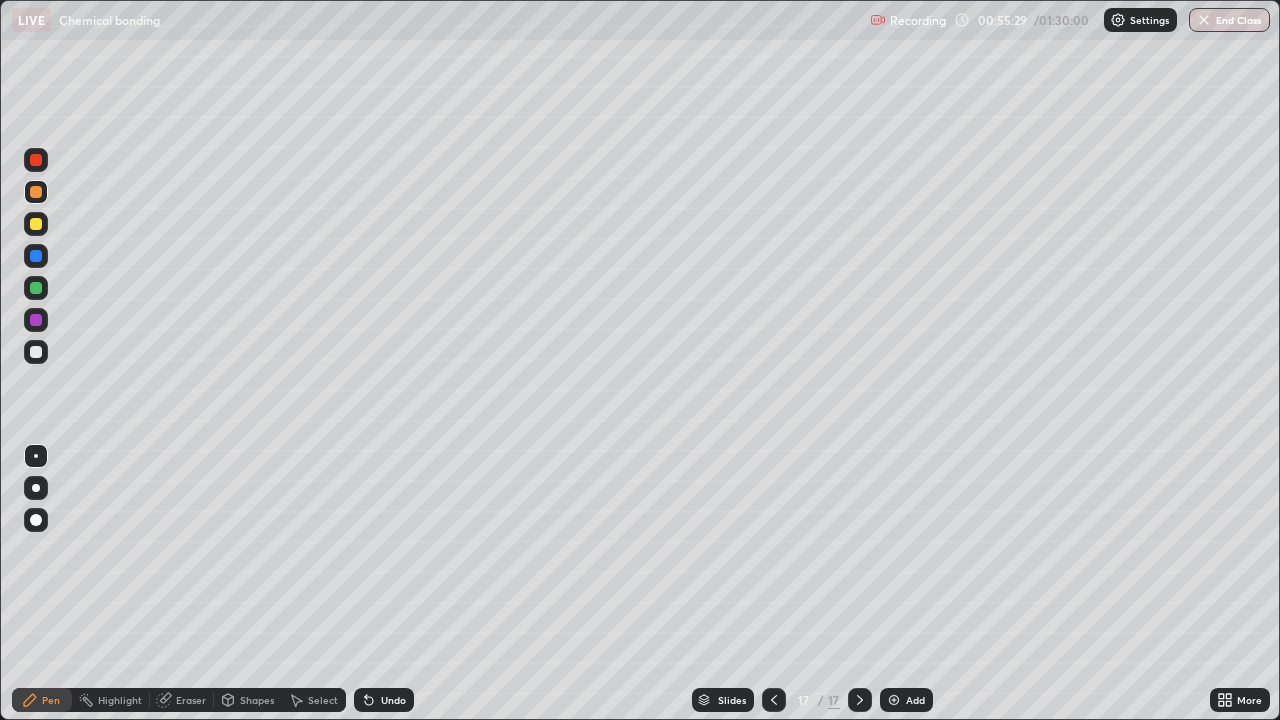 click on "Undo" at bounding box center [384, 700] 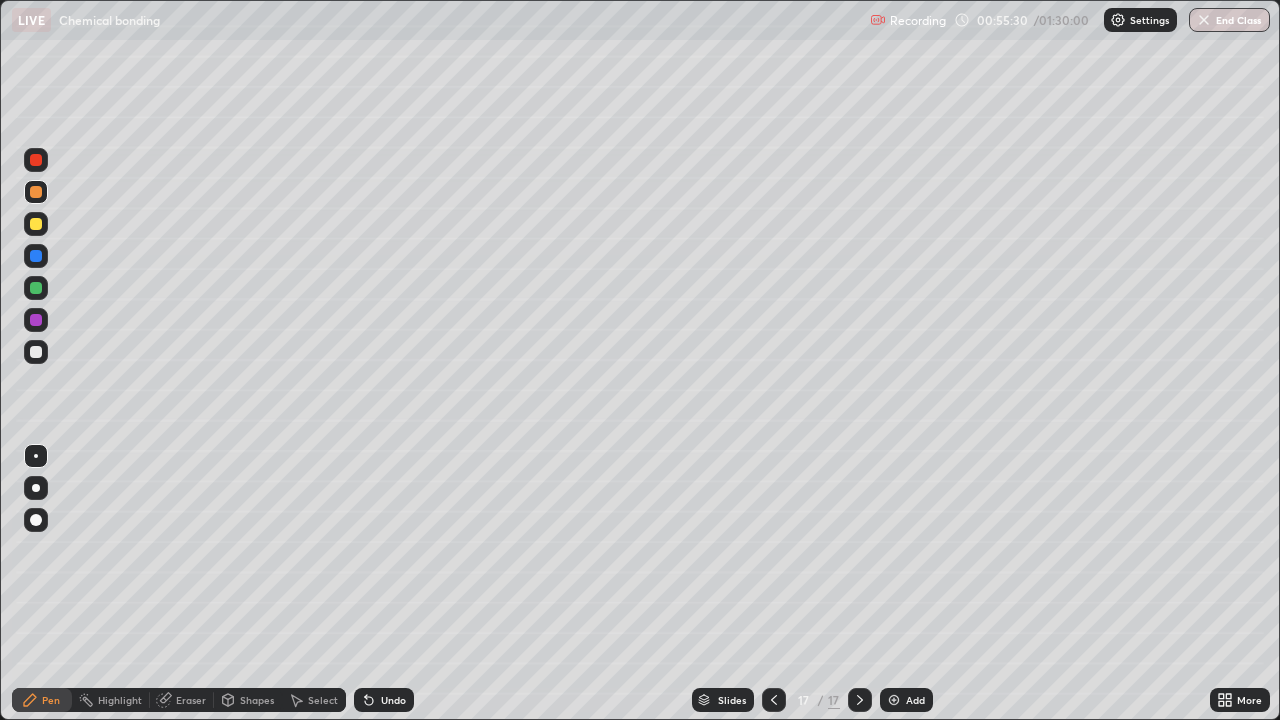 click on "Undo" at bounding box center [384, 700] 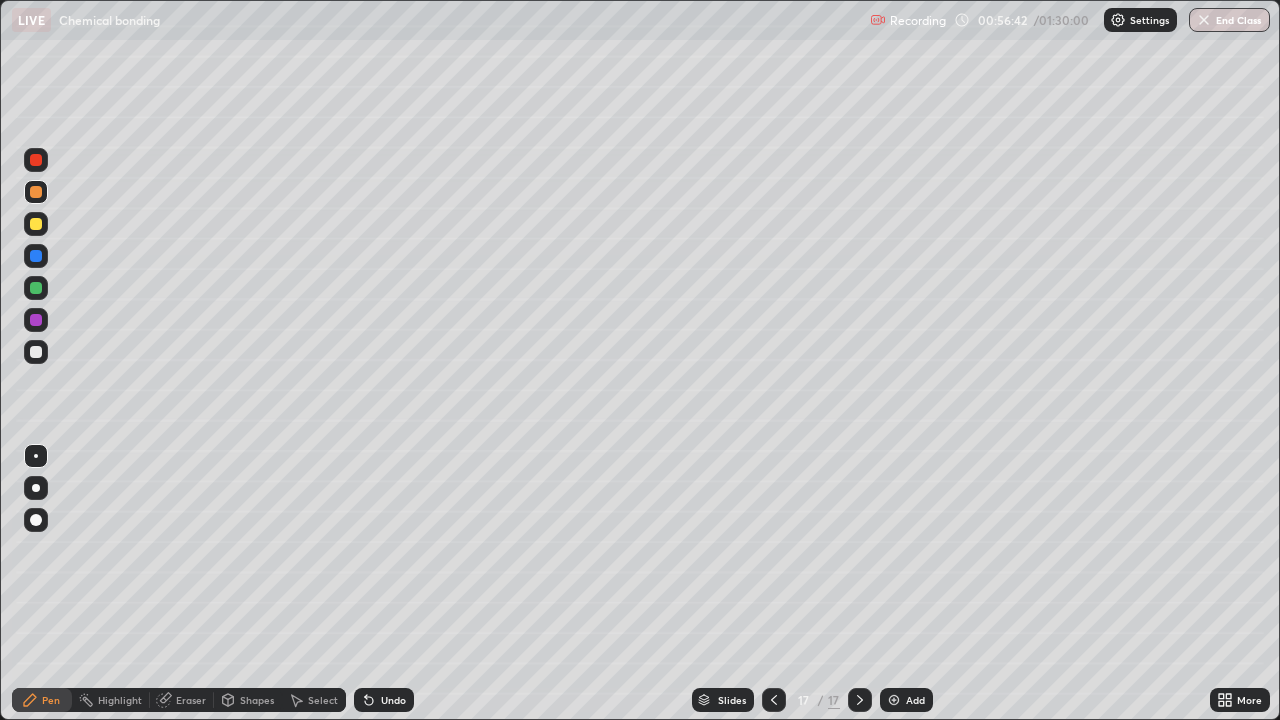 click on "Add" at bounding box center (906, 700) 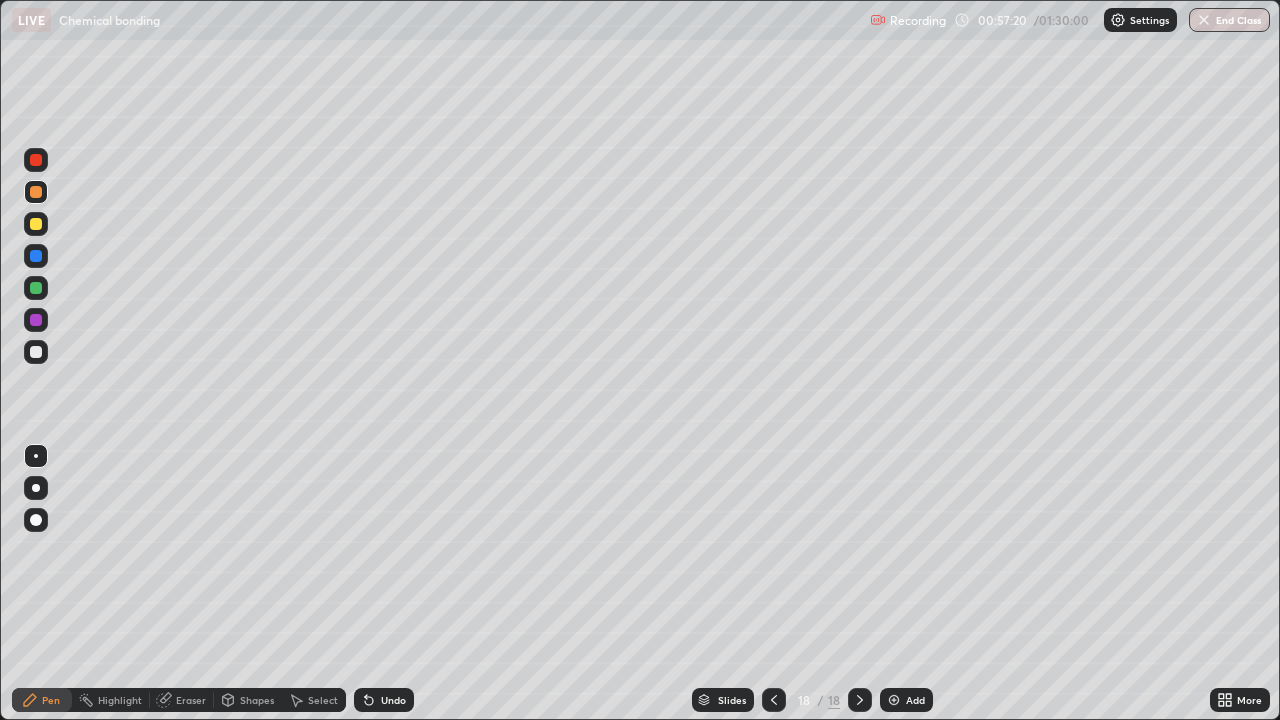 click on "Undo" at bounding box center (384, 700) 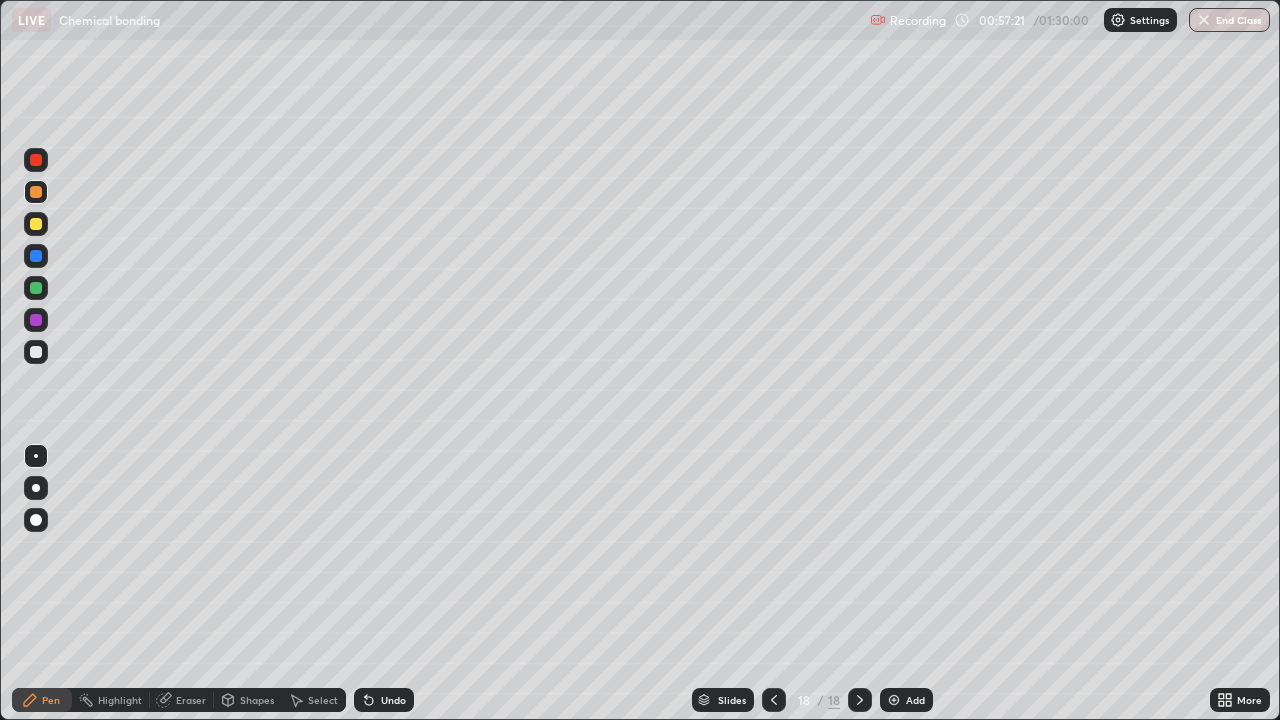 click on "Undo" at bounding box center [384, 700] 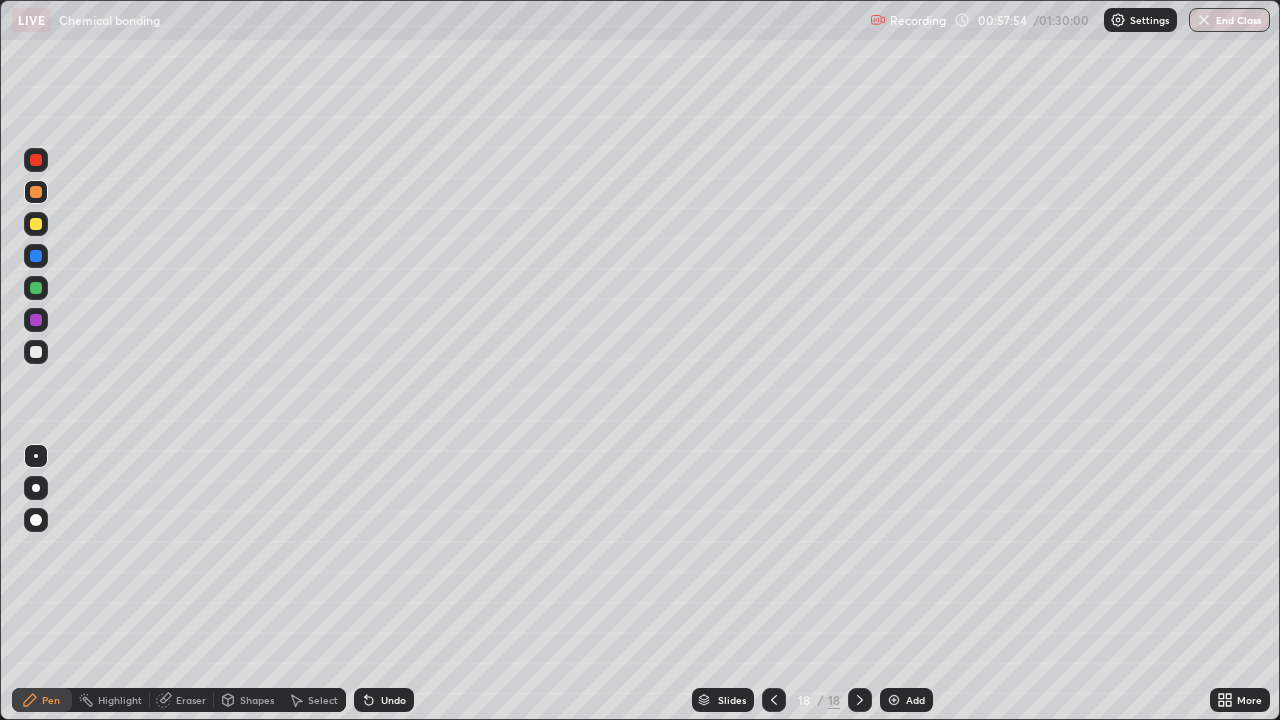 click on "Undo" at bounding box center [393, 700] 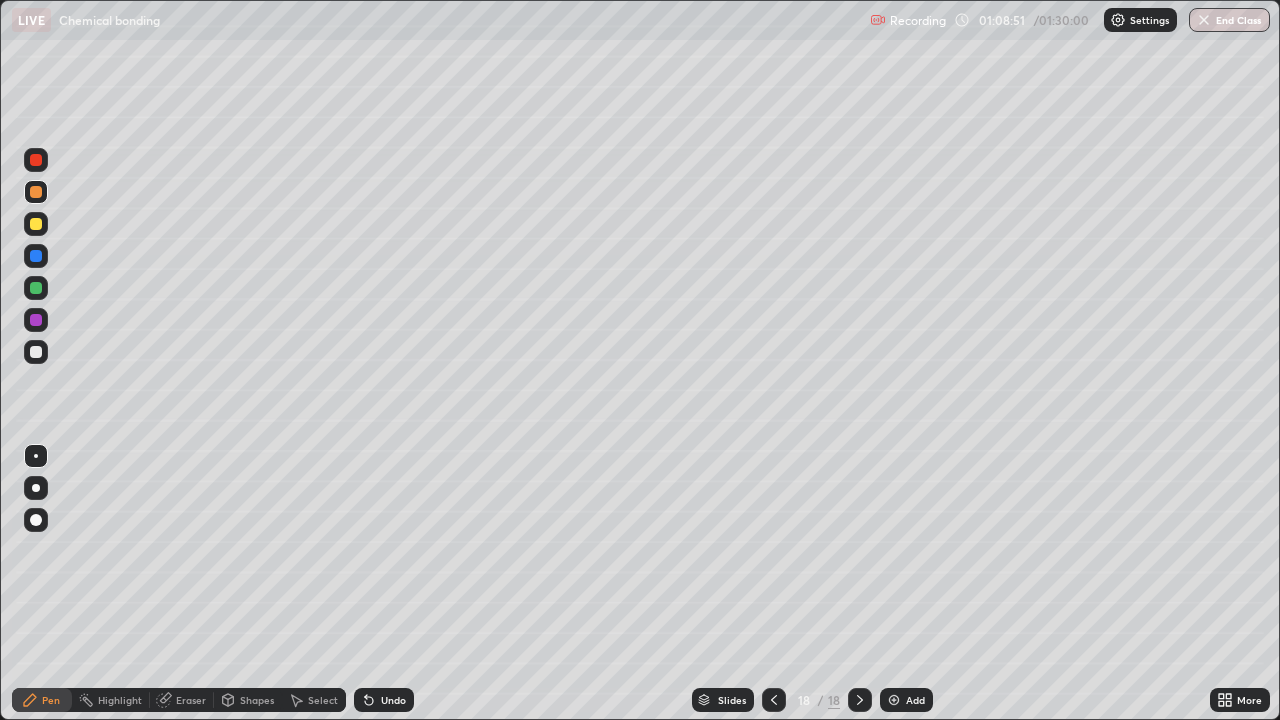 click on "Add" at bounding box center [915, 700] 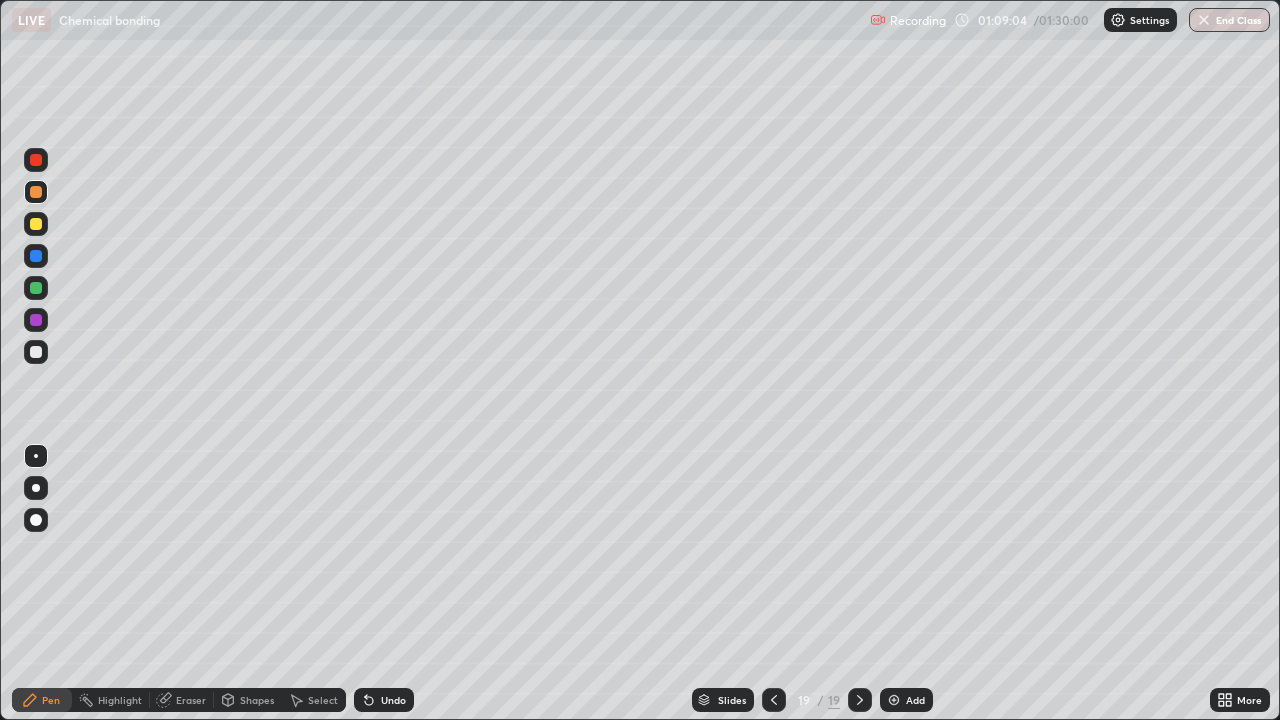 click on "Undo" at bounding box center (384, 700) 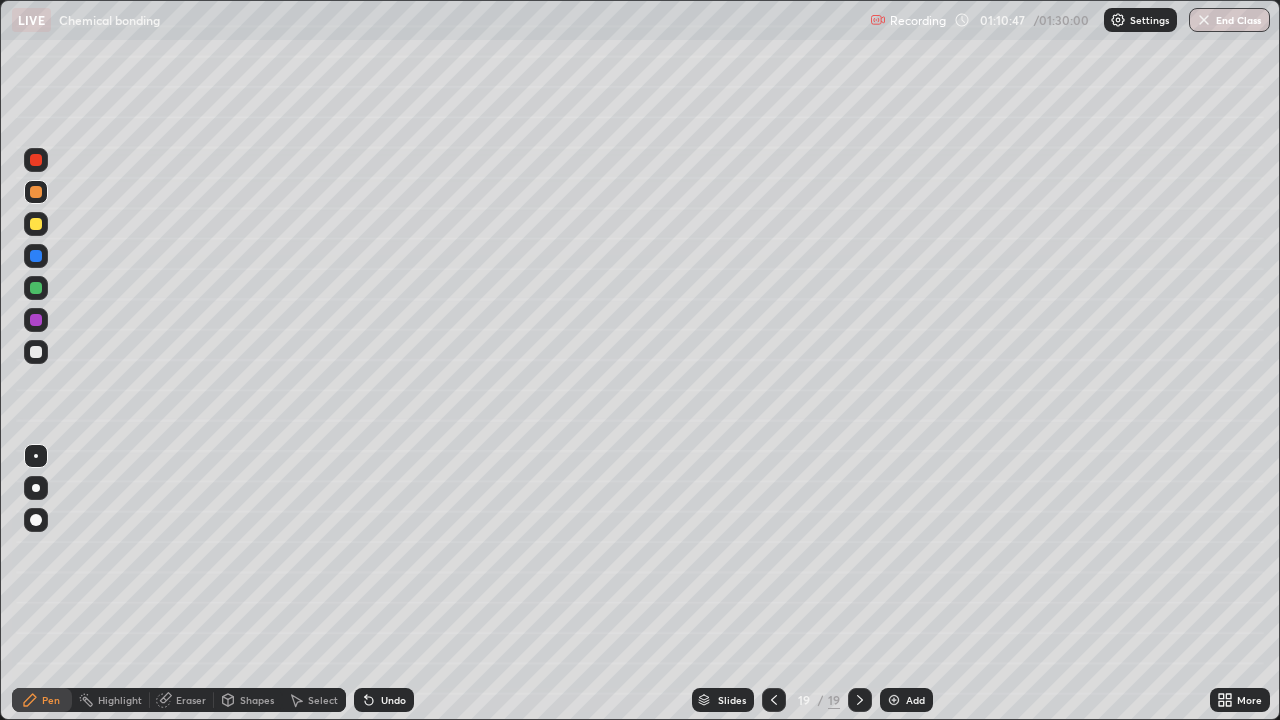click on "Add" at bounding box center (915, 700) 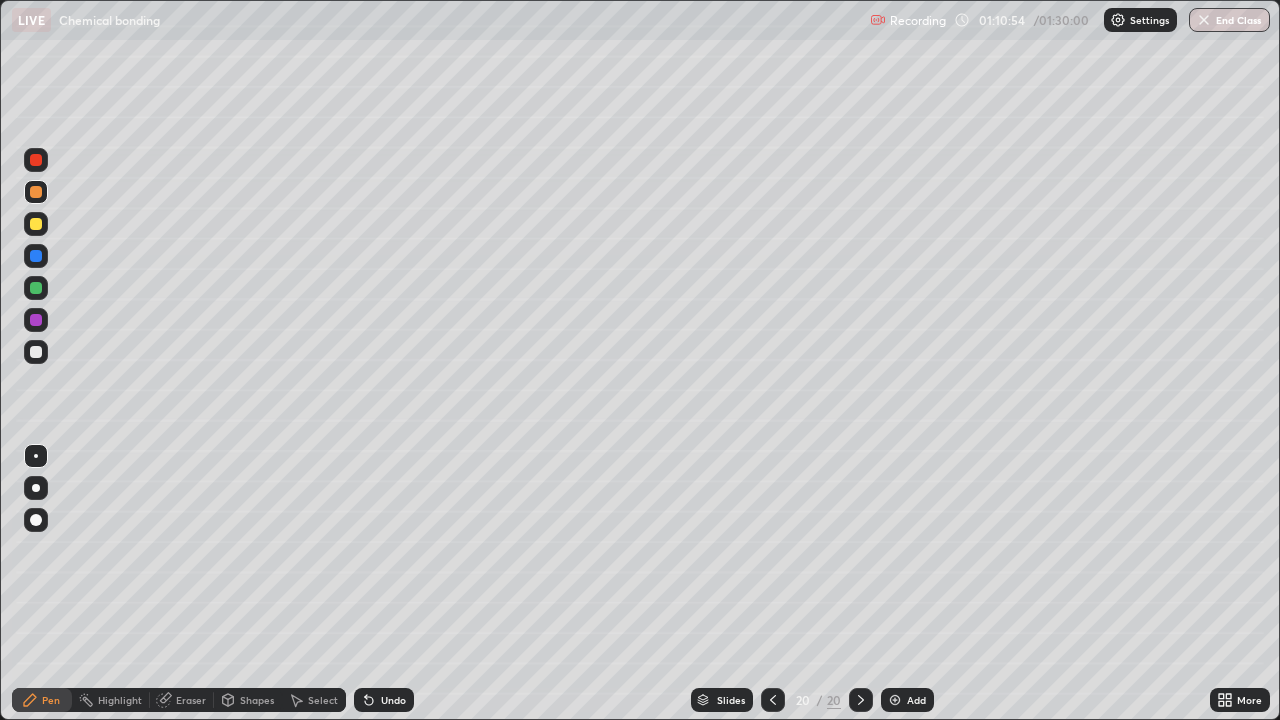 click on "Undo" at bounding box center (393, 700) 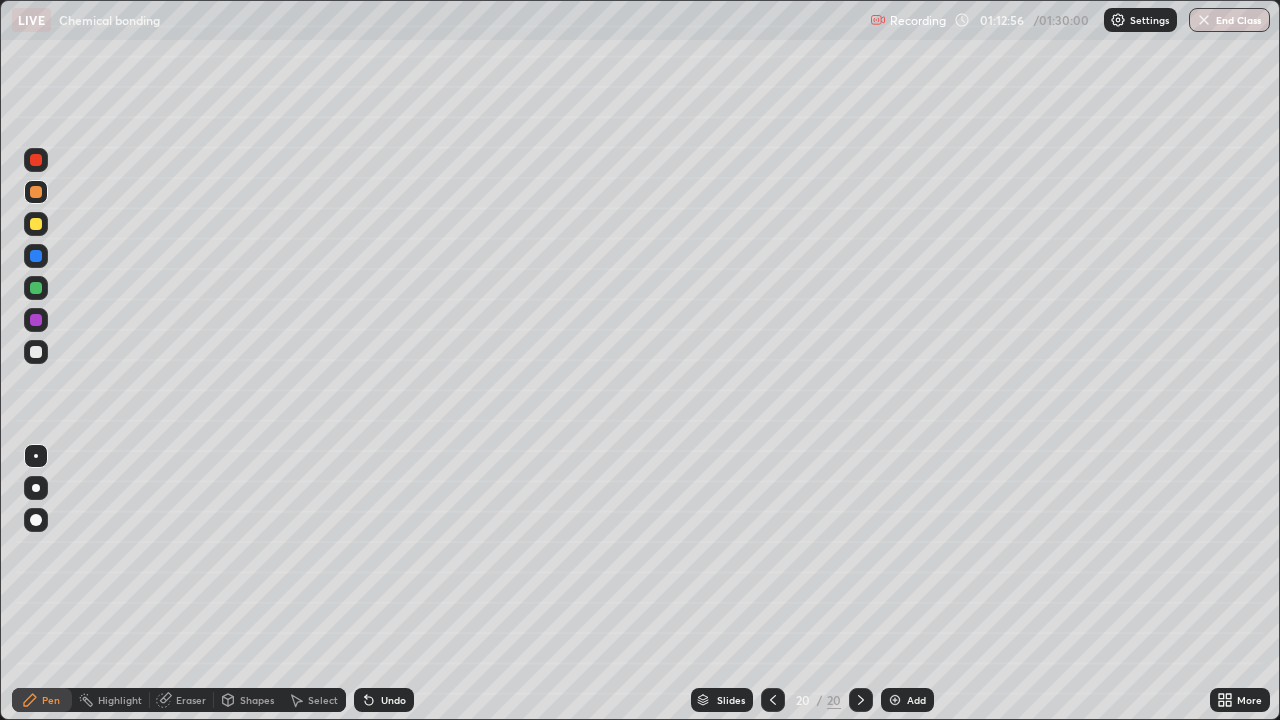 click at bounding box center (895, 700) 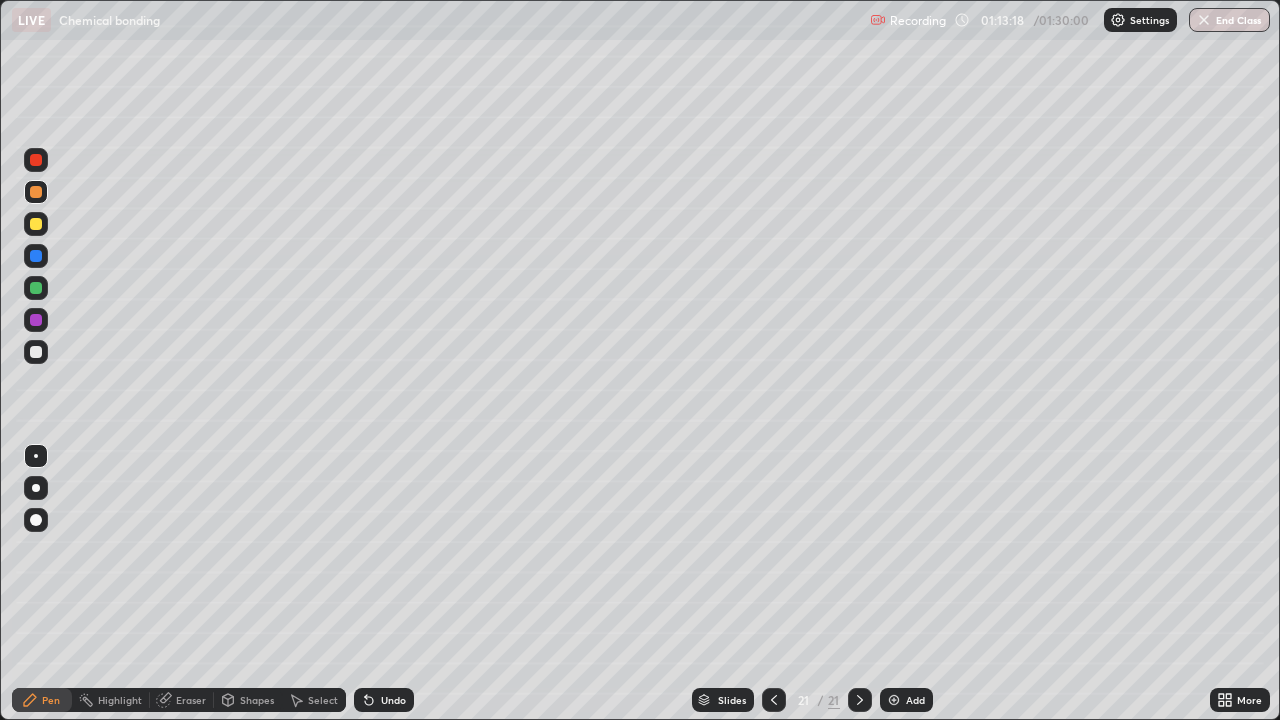 click on "Undo" at bounding box center [393, 700] 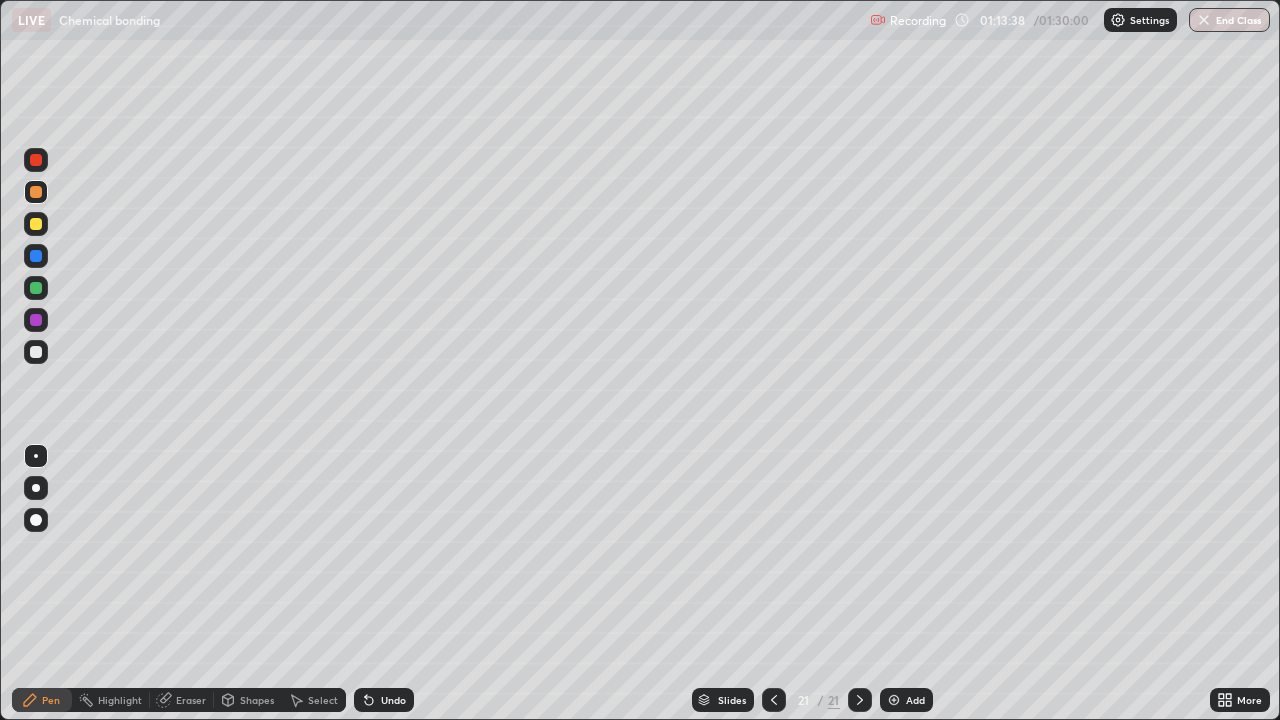 click on "Undo" at bounding box center [384, 700] 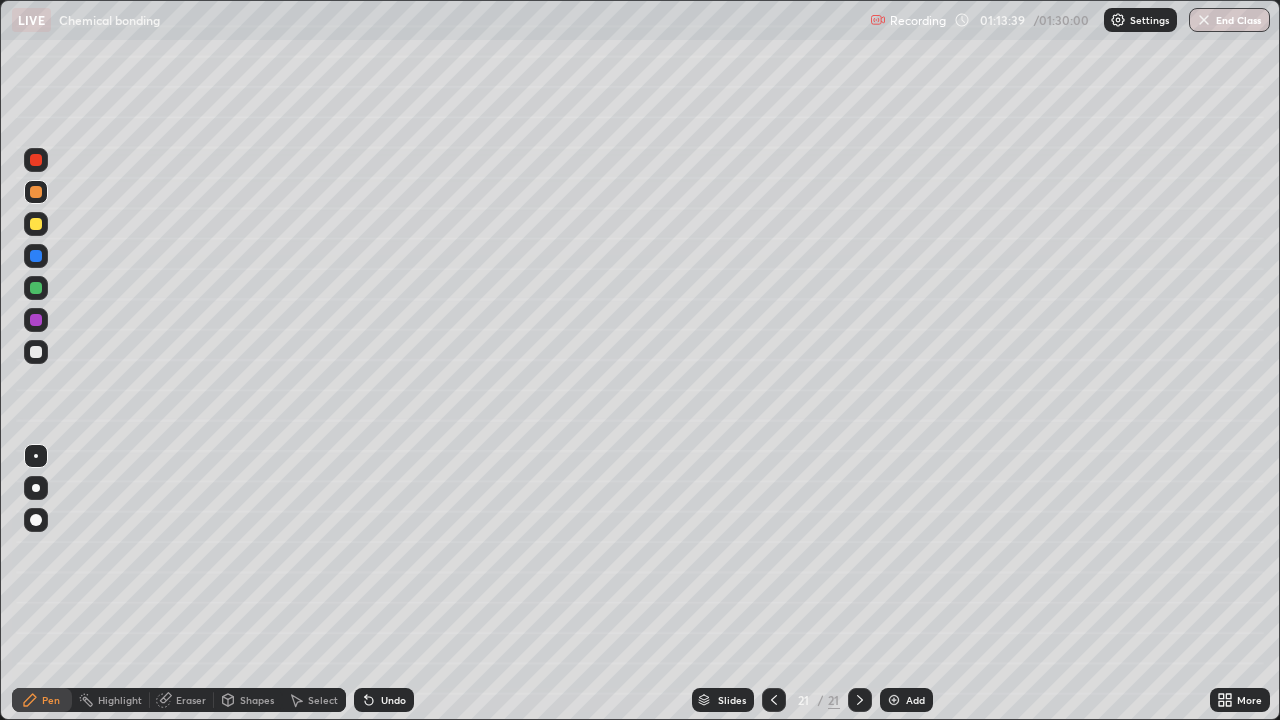 click on "Undo" at bounding box center (384, 700) 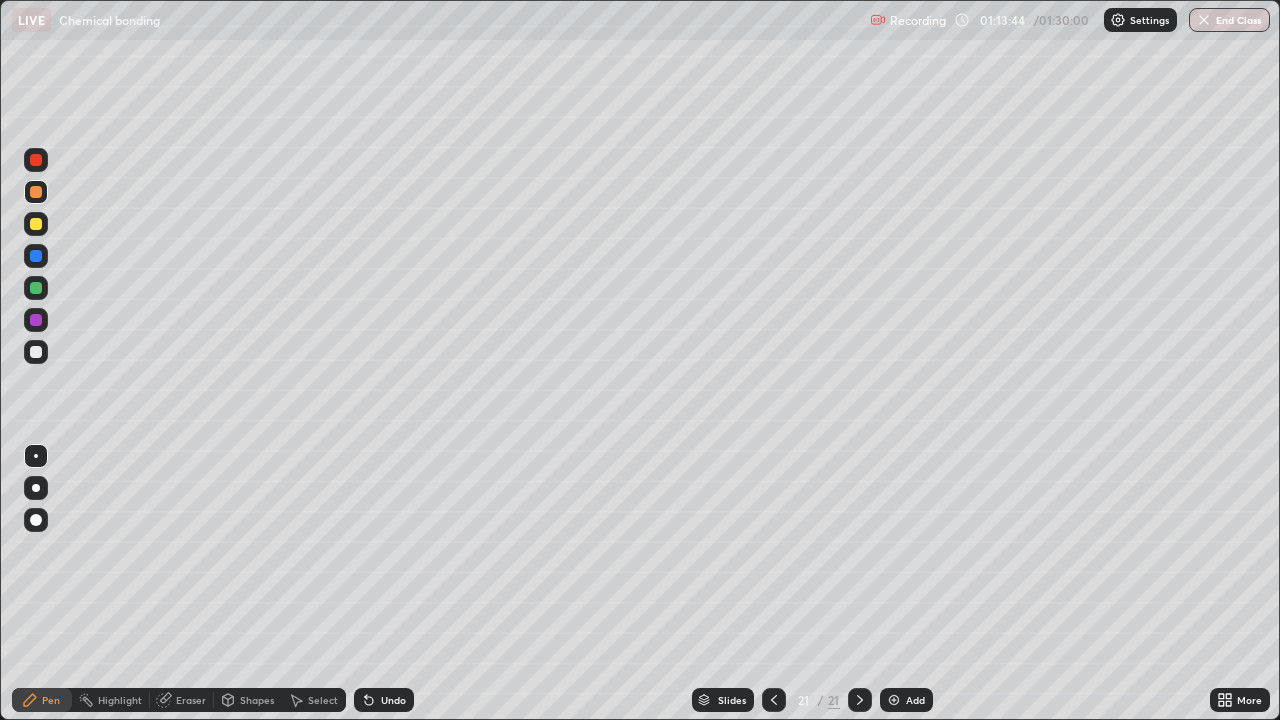 click on "Undo" at bounding box center [384, 700] 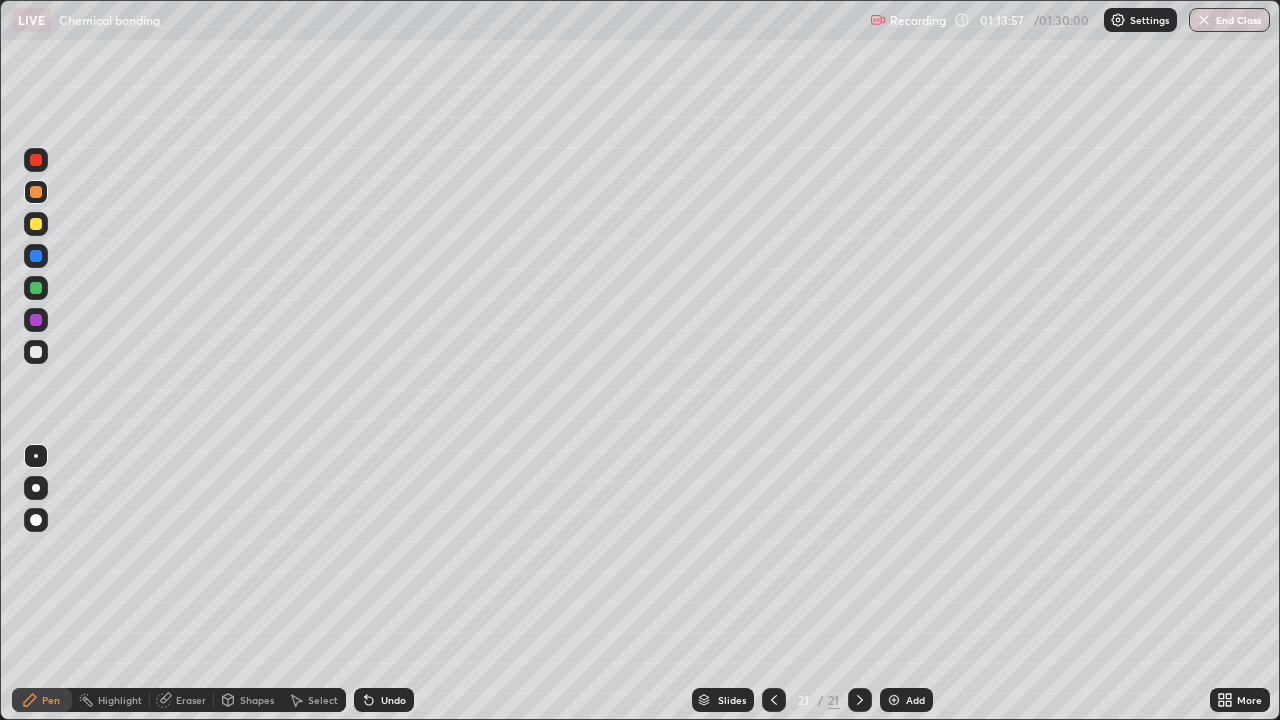 click on "Undo" at bounding box center [393, 700] 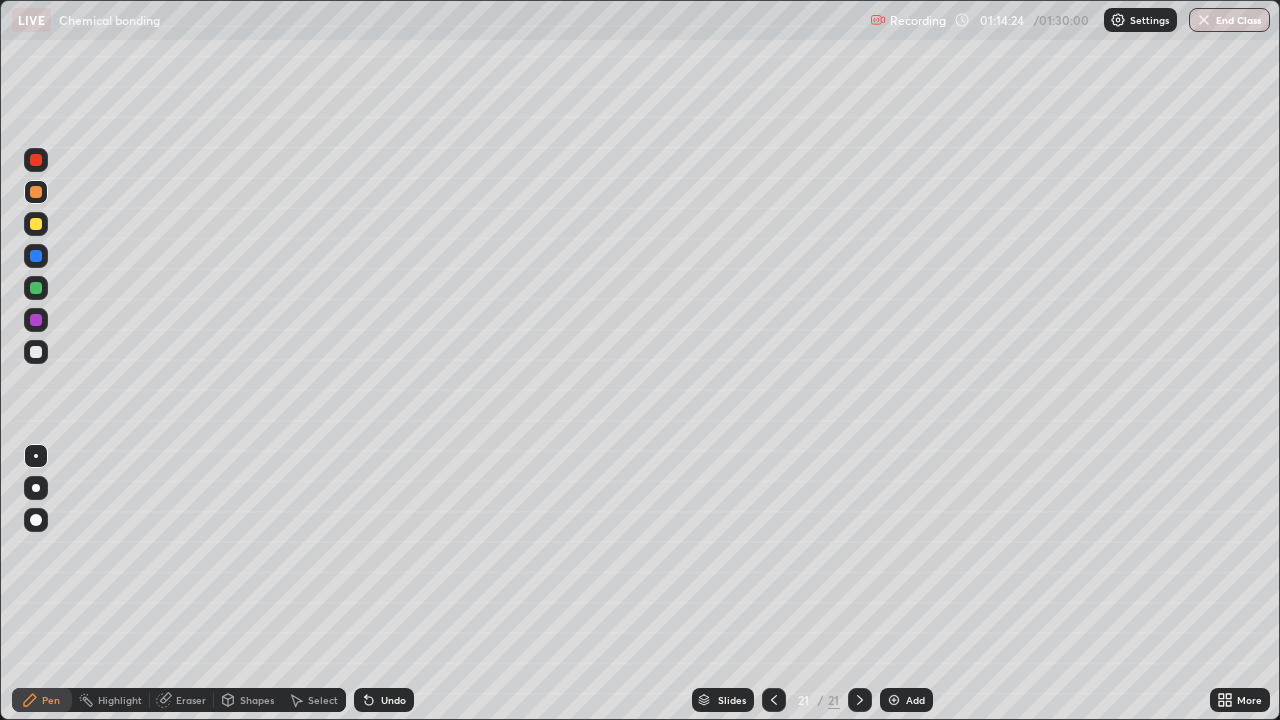 click on "Undo" at bounding box center [393, 700] 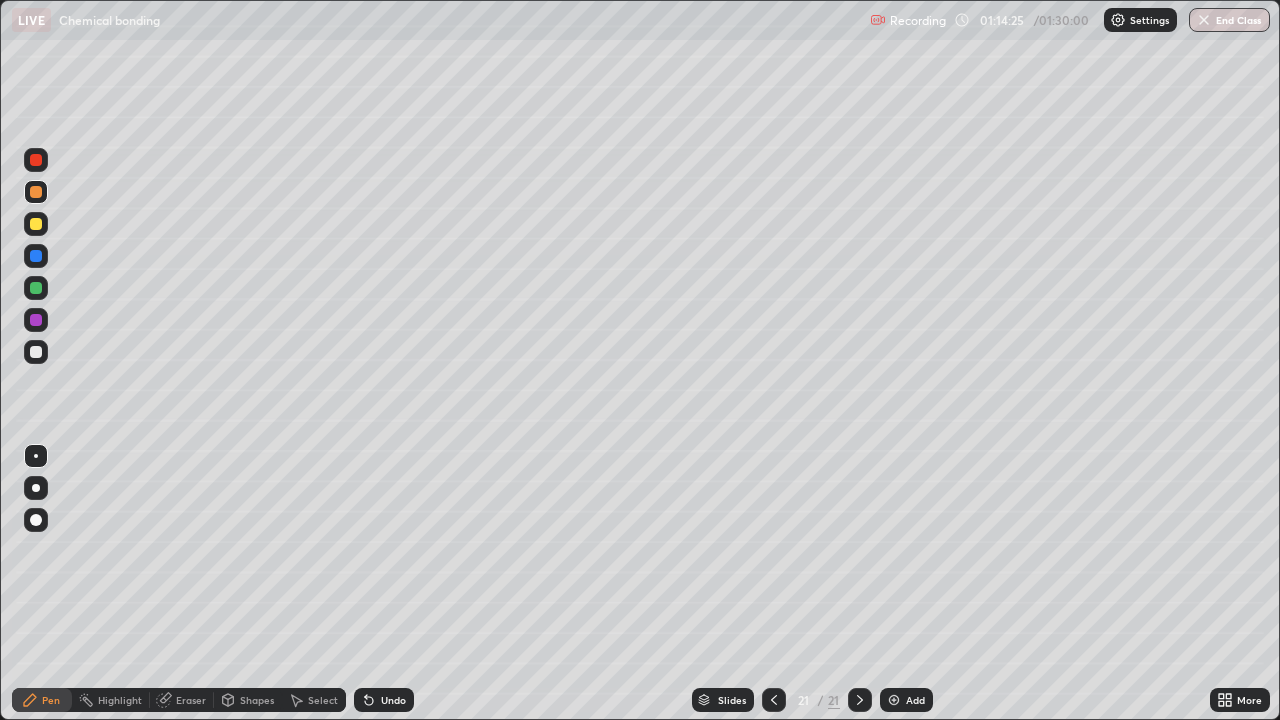 click on "Undo" at bounding box center (393, 700) 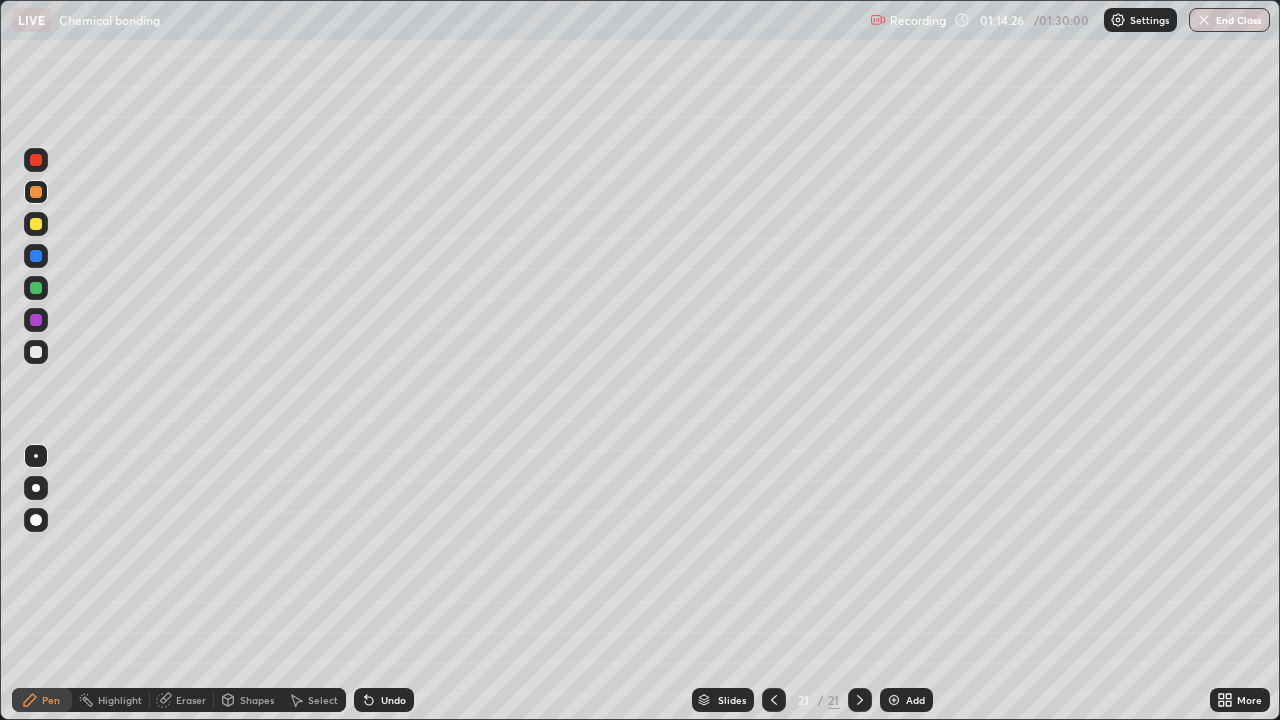 click on "Undo" at bounding box center [384, 700] 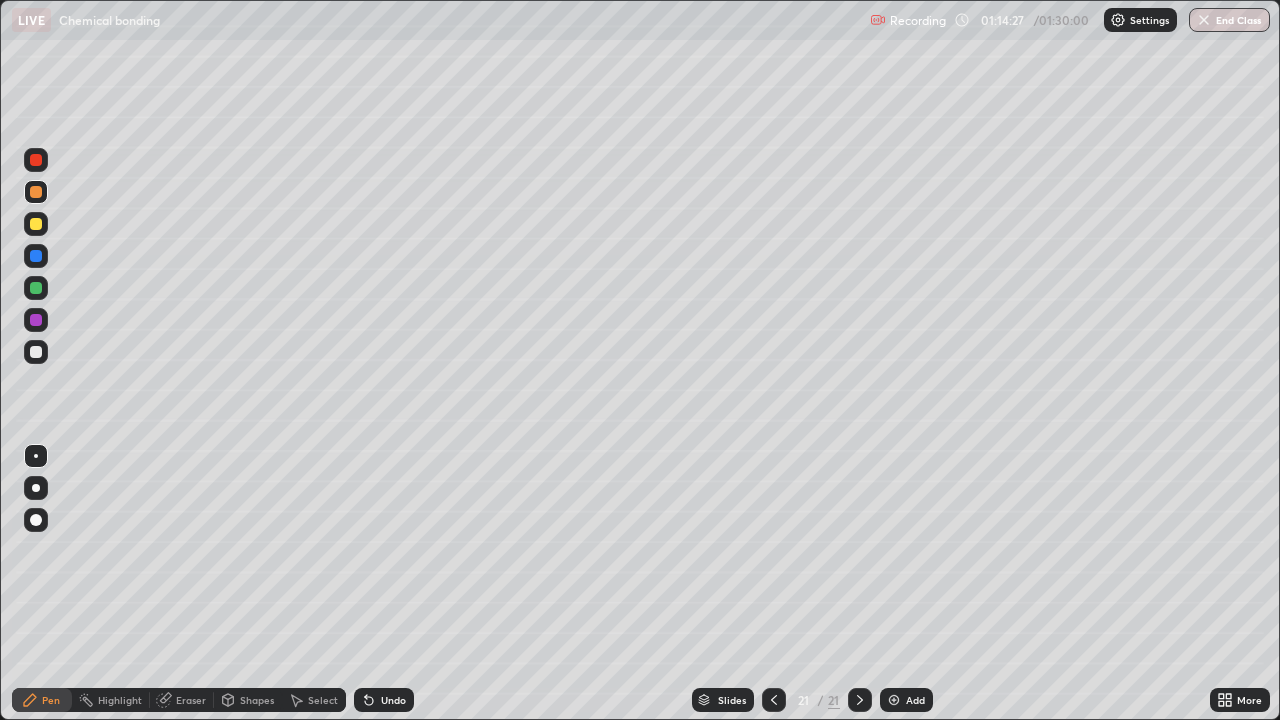 click on "Undo" at bounding box center (384, 700) 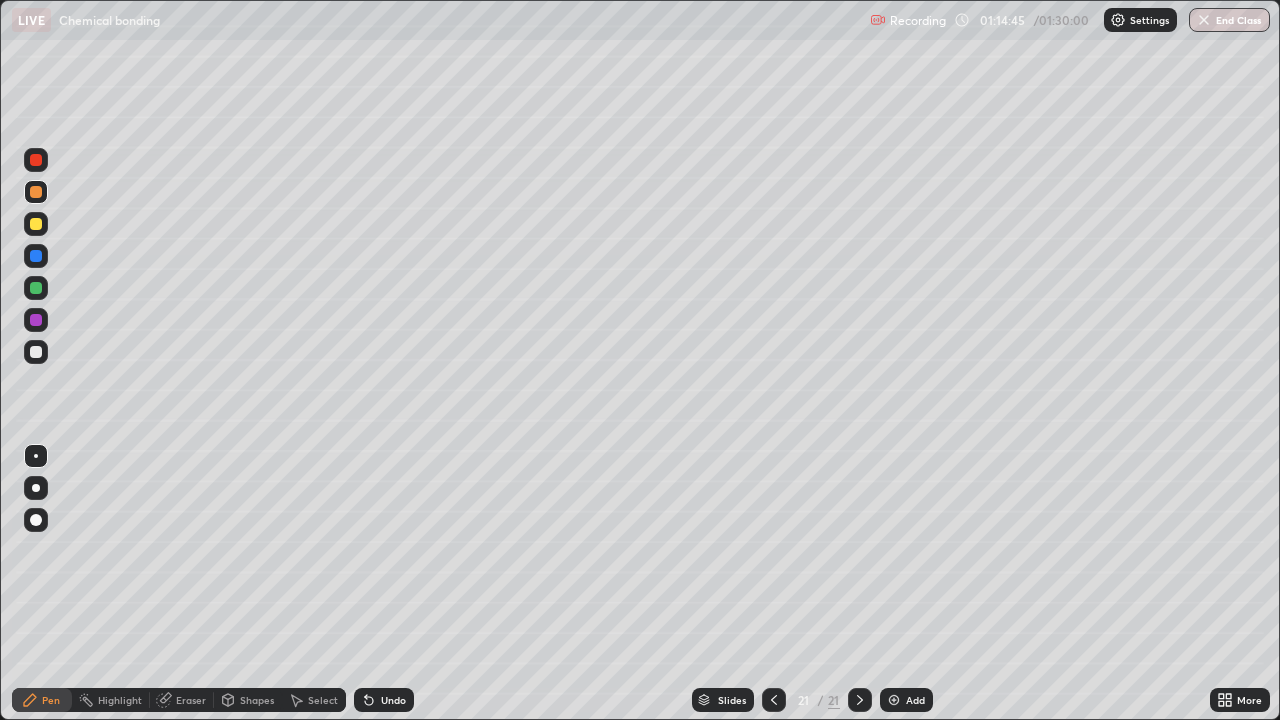 click on "Add" at bounding box center [906, 700] 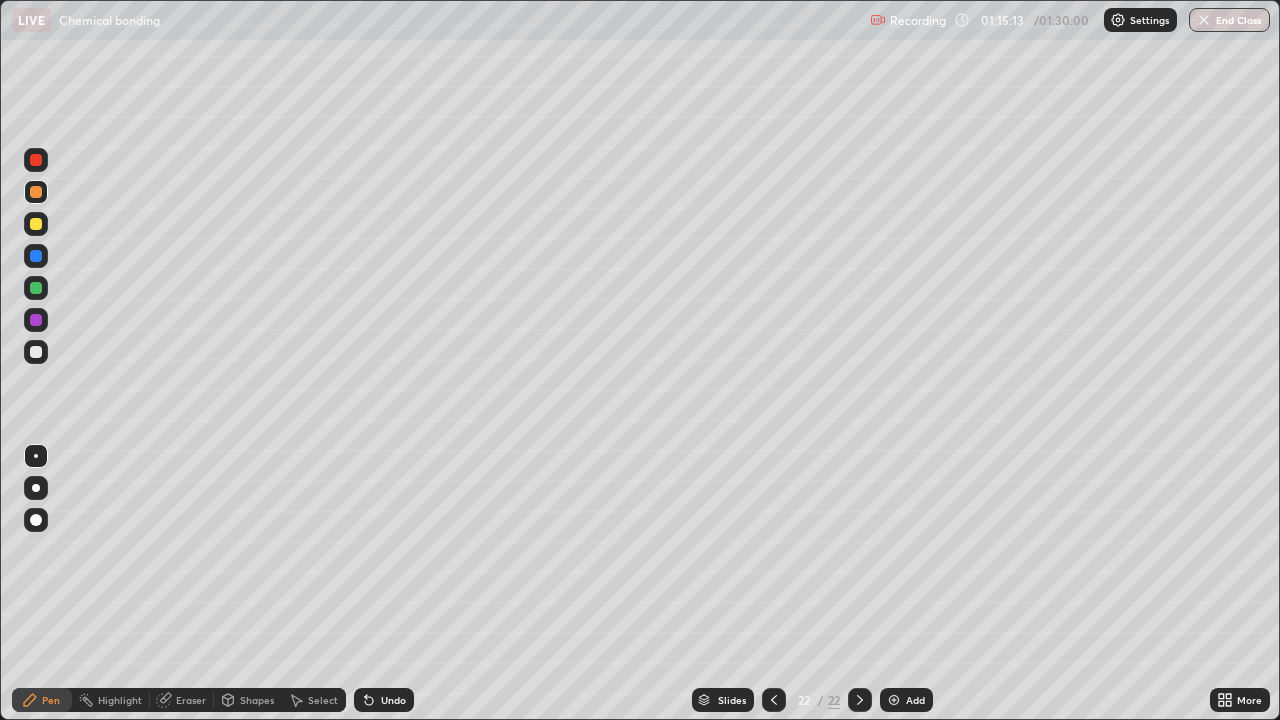 click on "Undo" at bounding box center (393, 700) 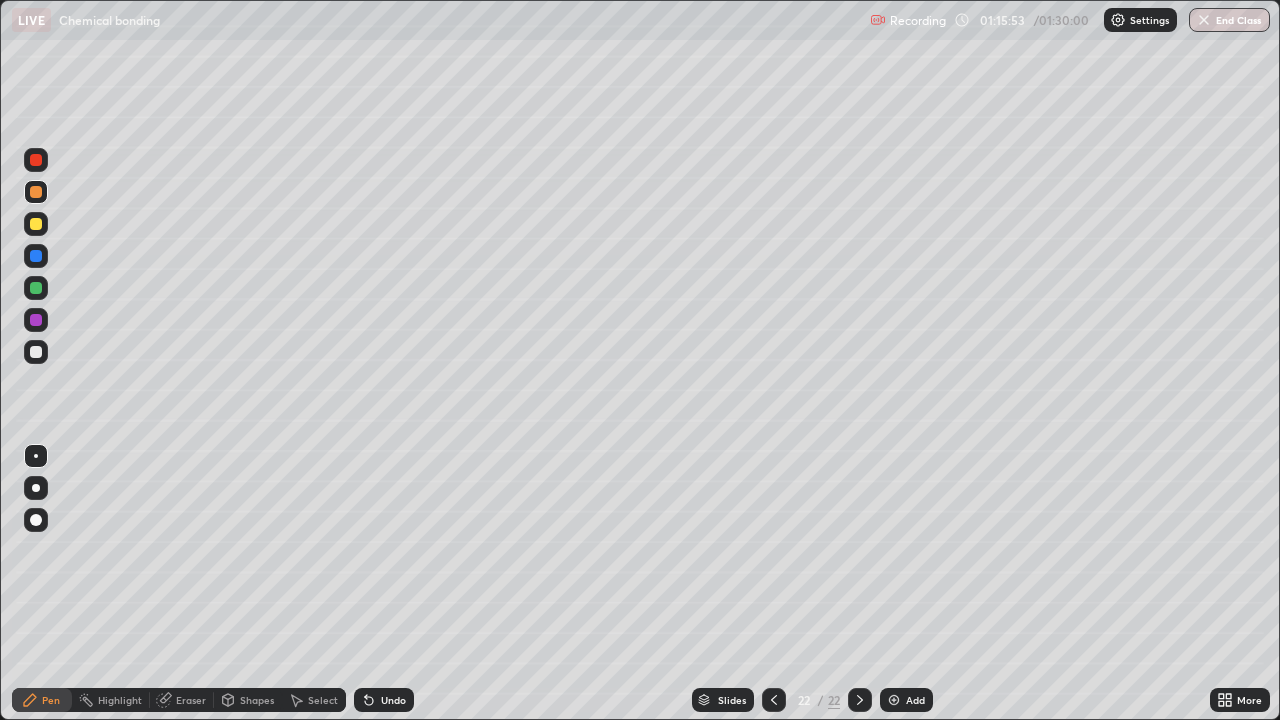 click 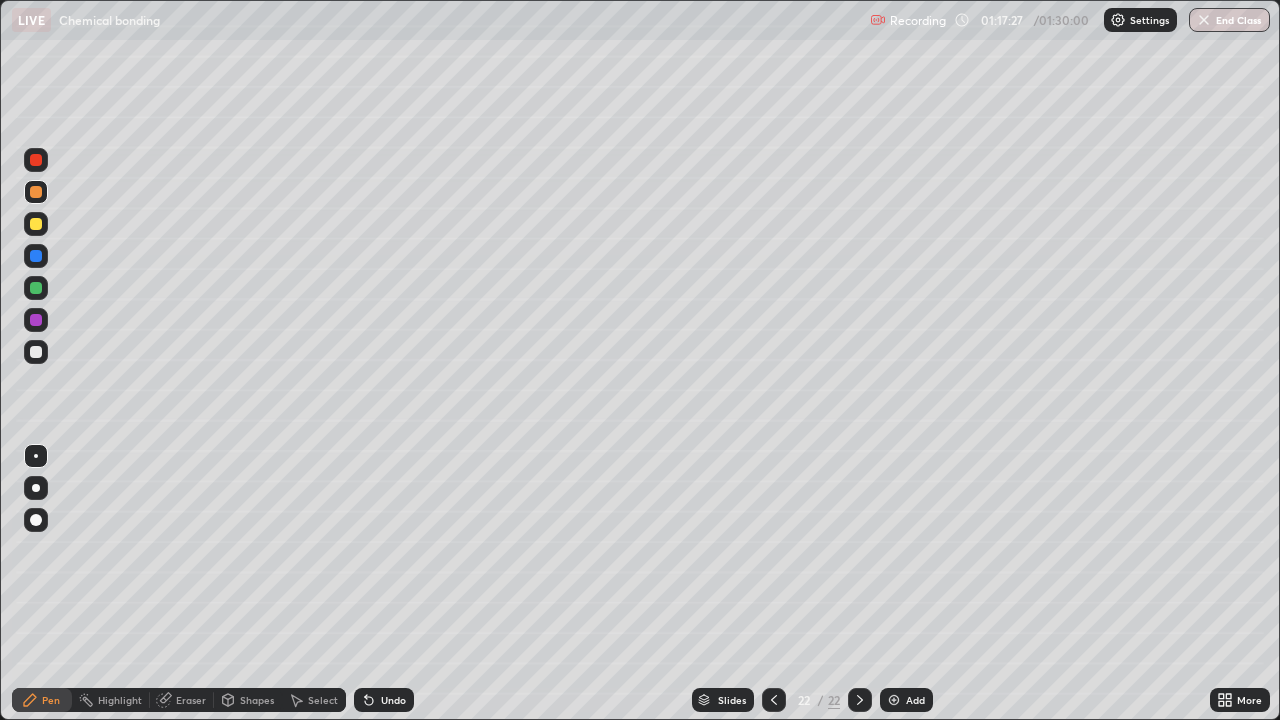 click on "Add" at bounding box center [906, 700] 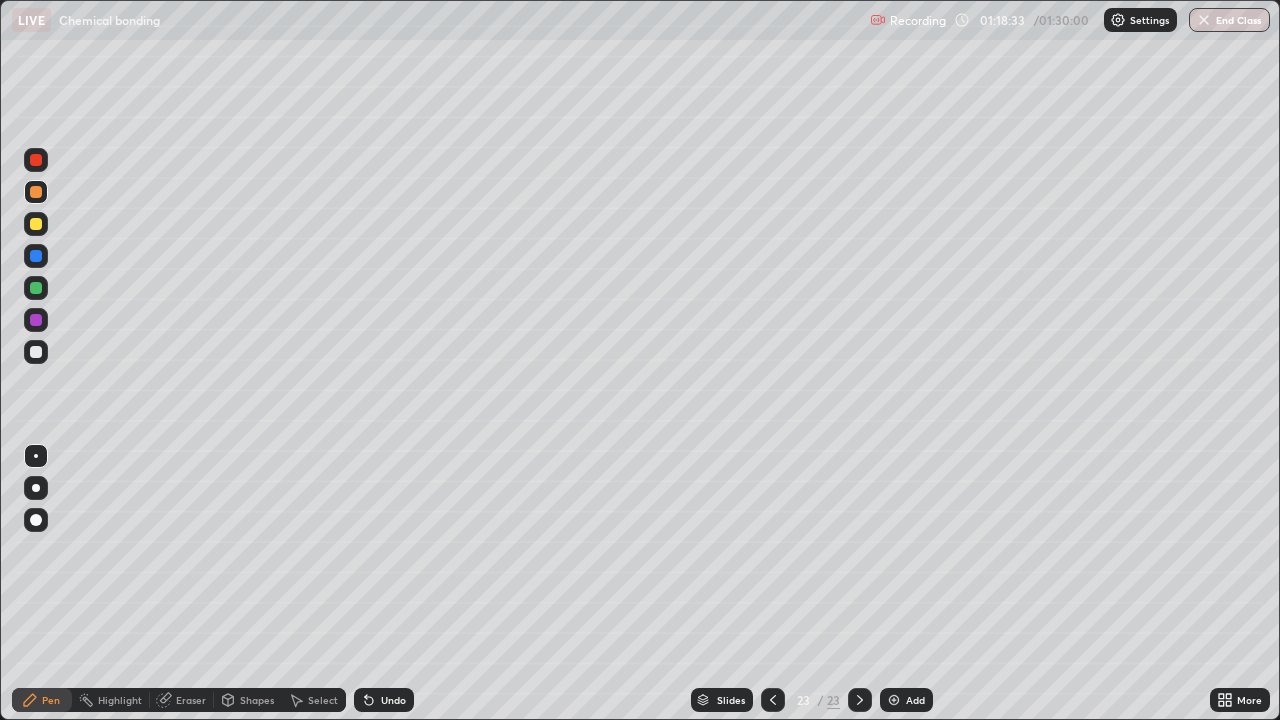 click on "Undo" at bounding box center [393, 700] 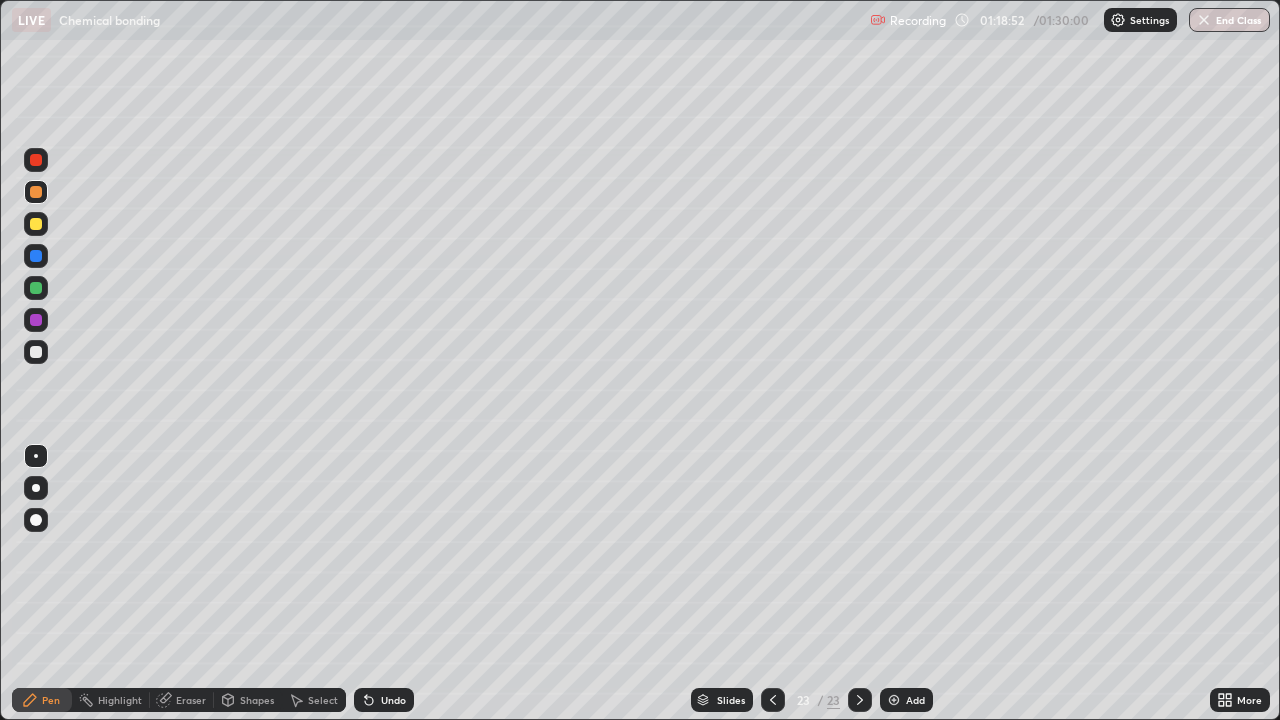 click 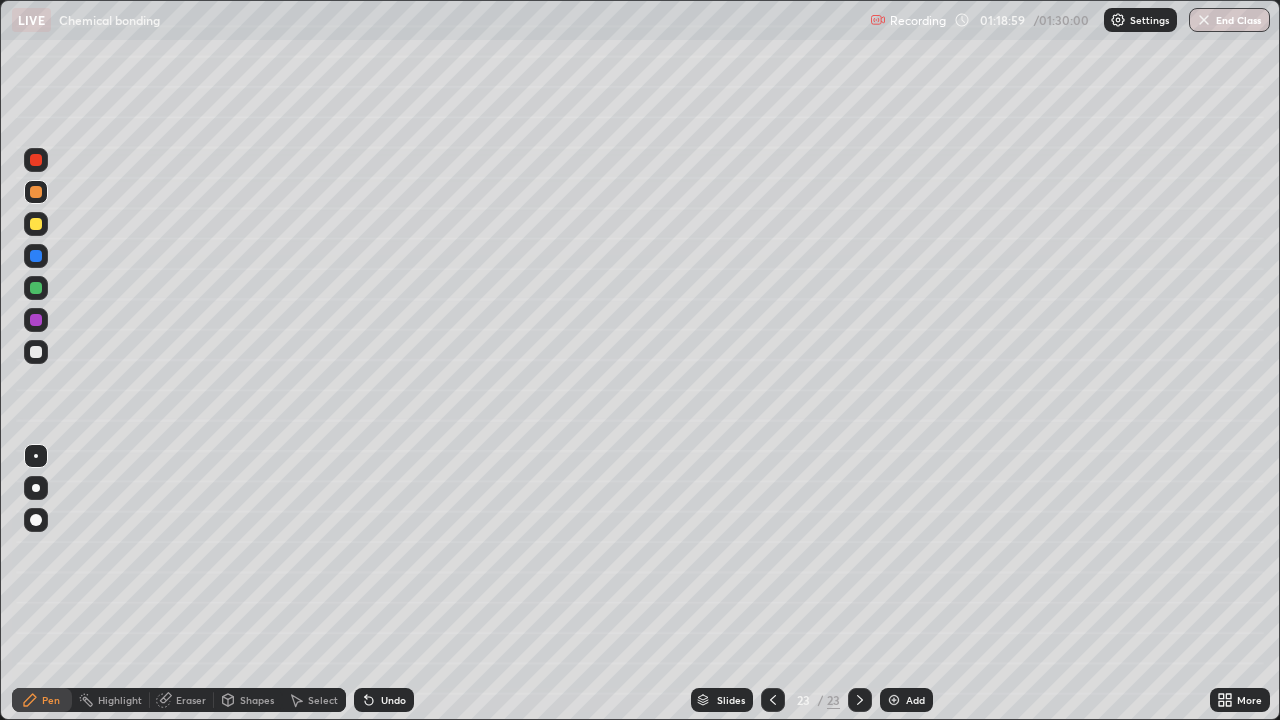 click at bounding box center (36, 160) 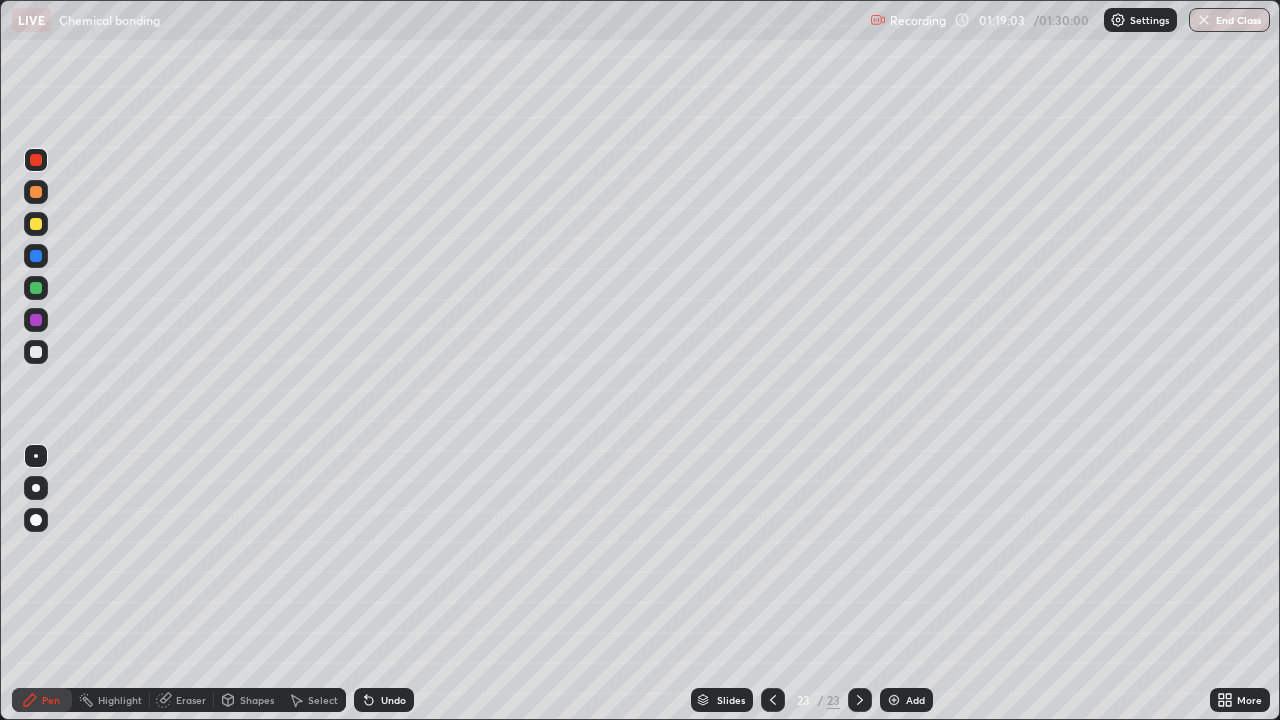 click at bounding box center [36, 256] 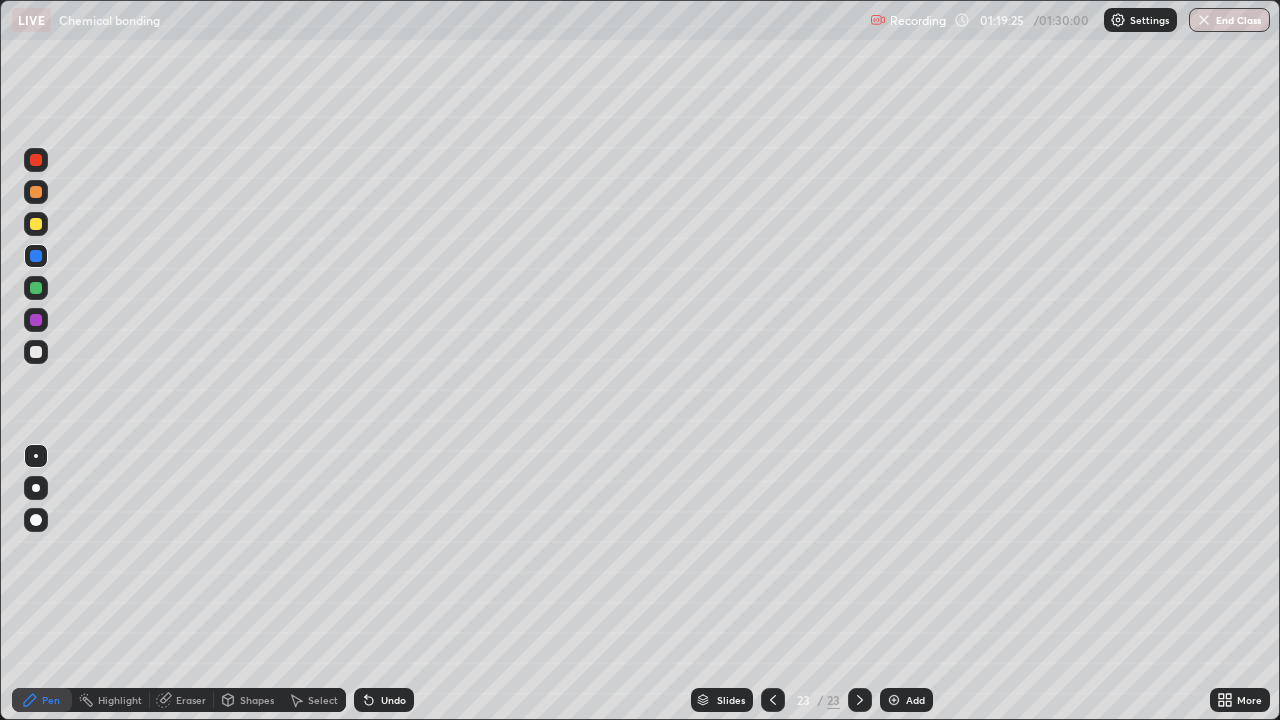 click at bounding box center (36, 160) 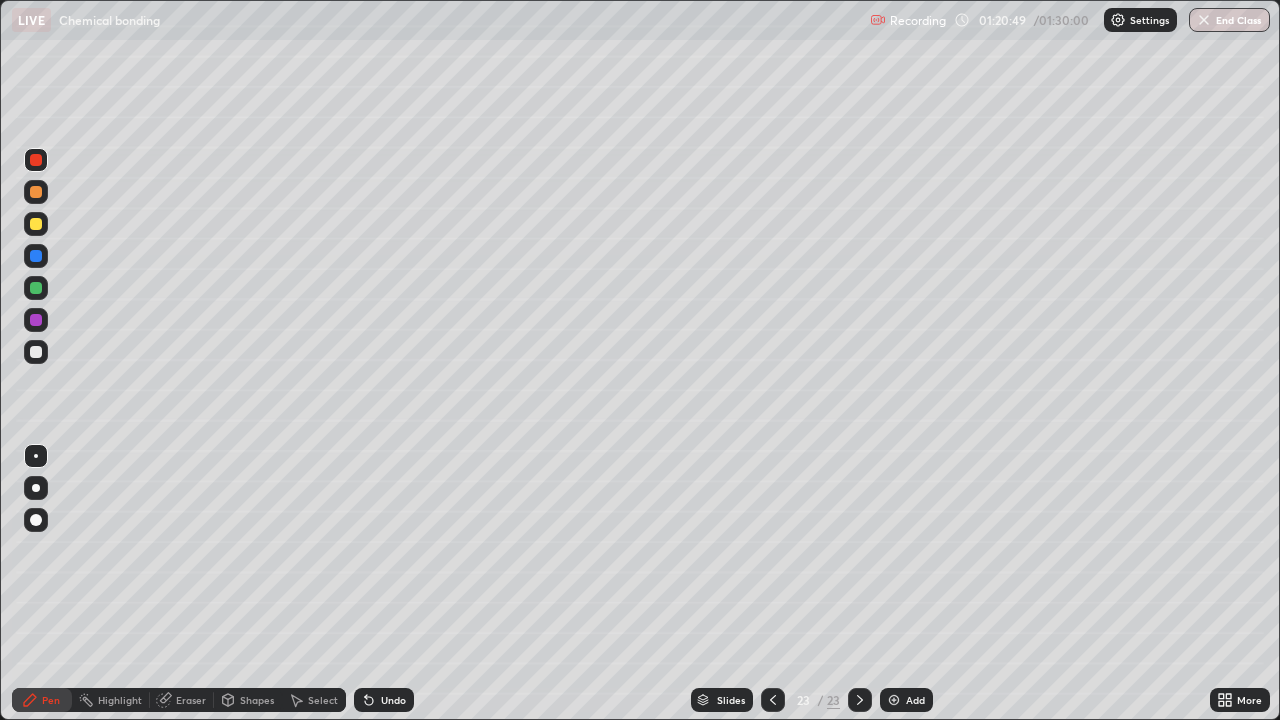 click on "Undo" at bounding box center [384, 700] 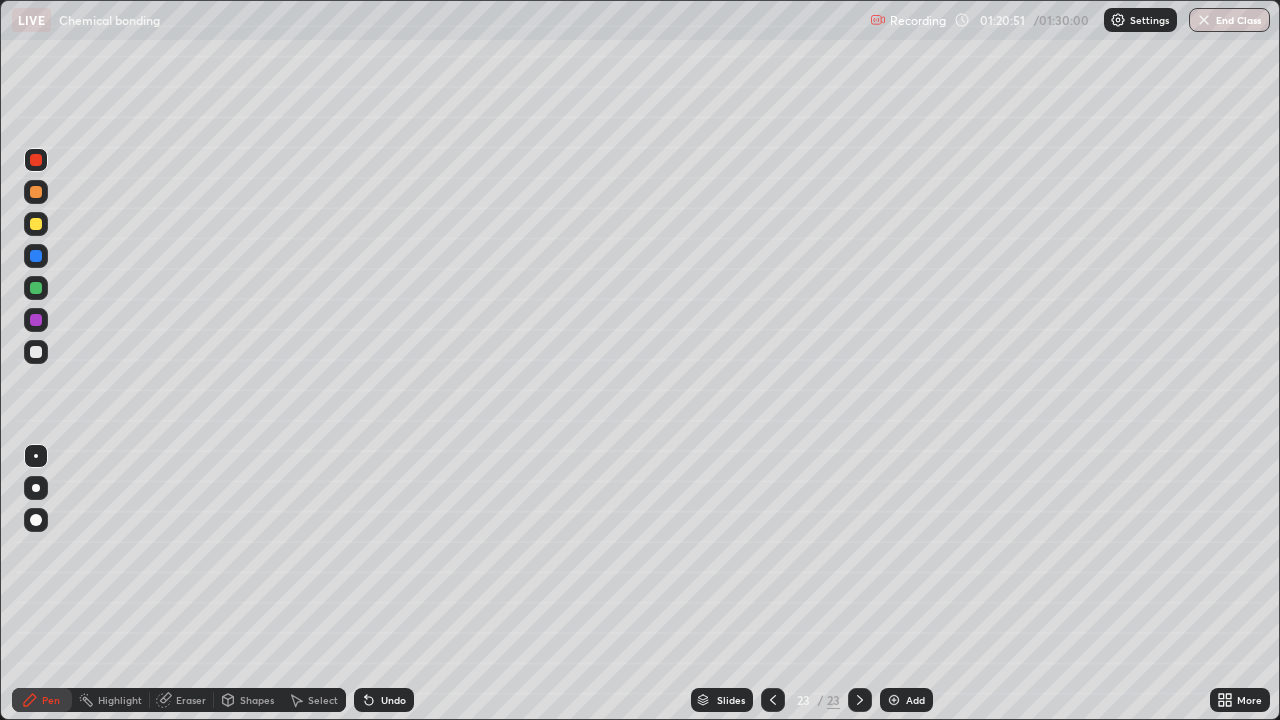 click at bounding box center [36, 352] 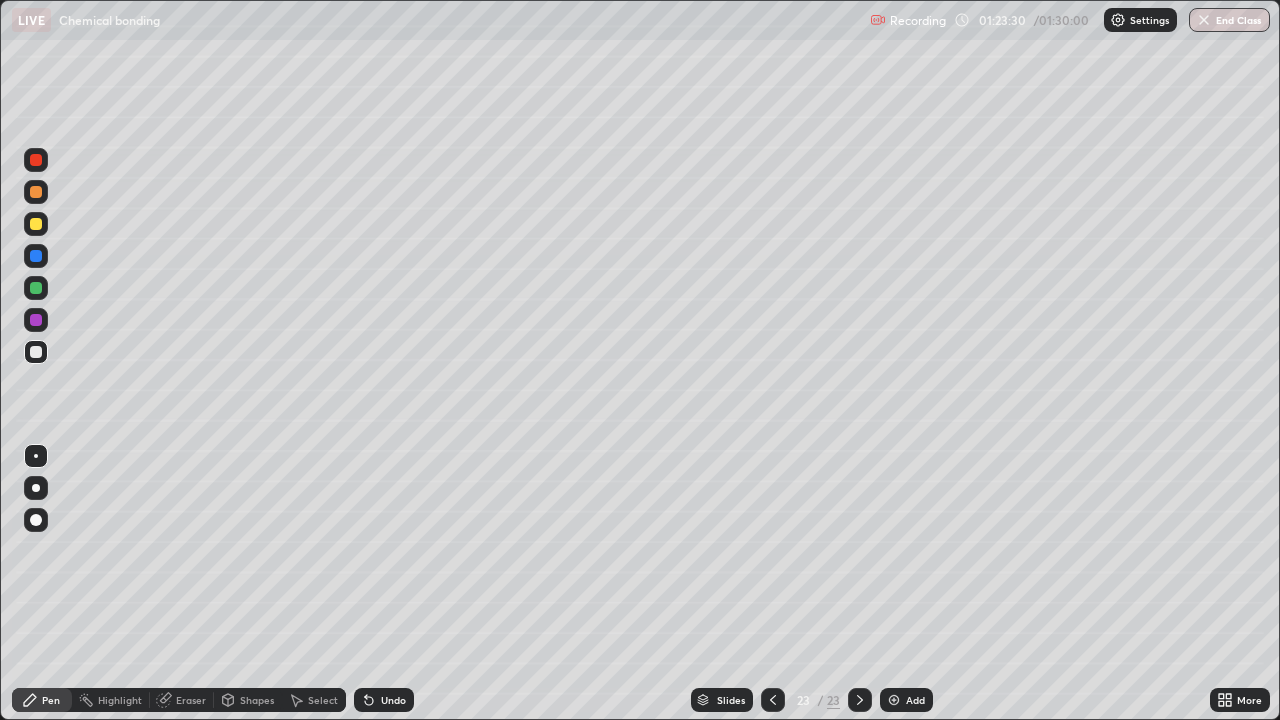 click at bounding box center (894, 700) 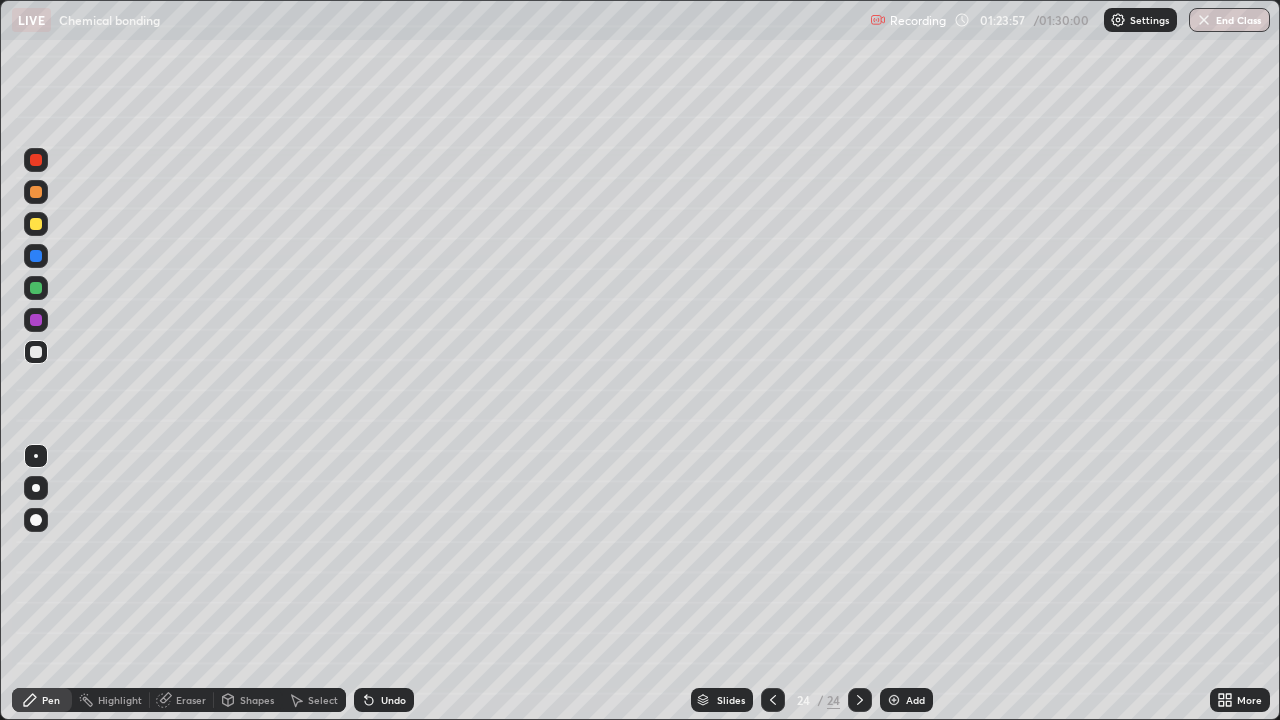 click on "Undo" at bounding box center [393, 700] 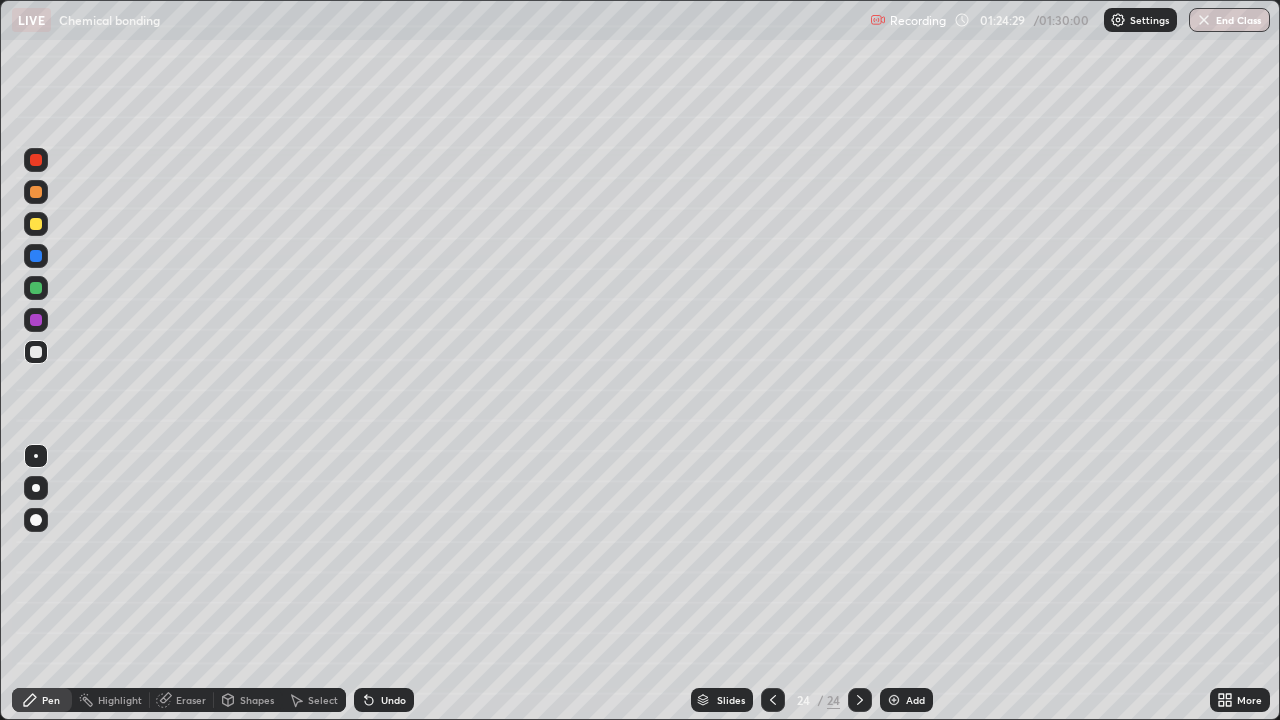 click on "Undo" at bounding box center [393, 700] 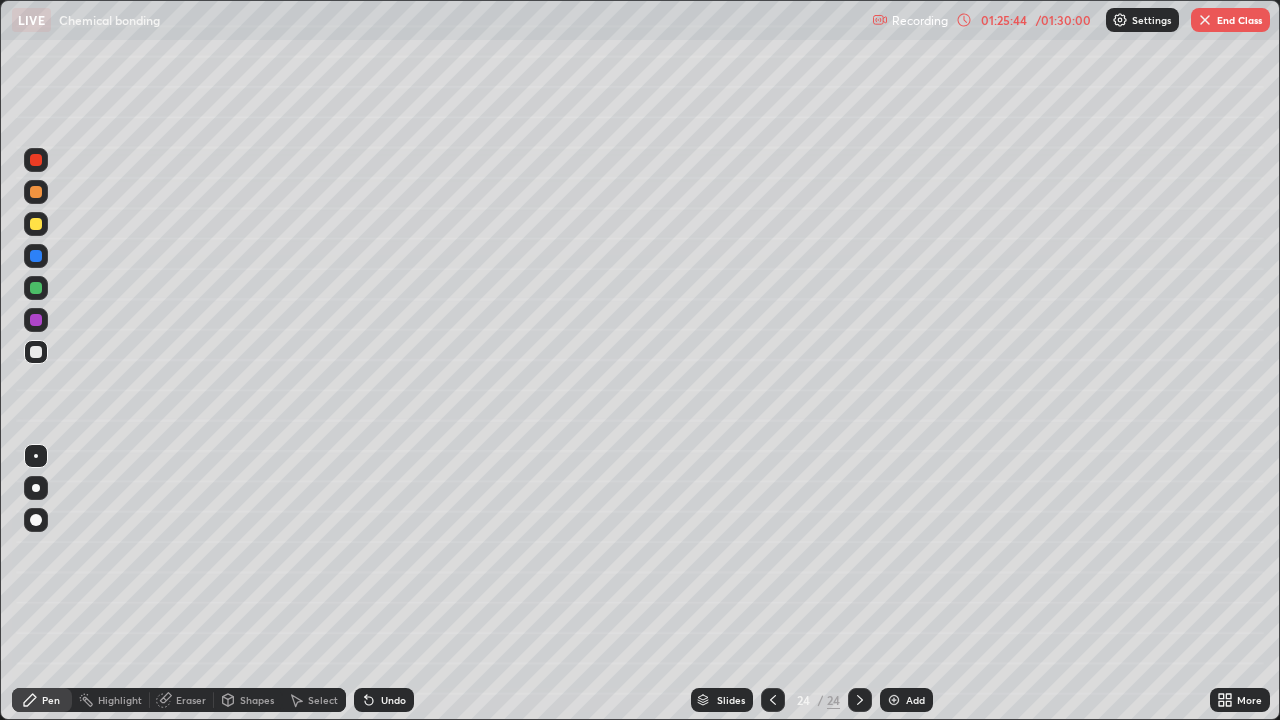 click on "Undo" at bounding box center [384, 700] 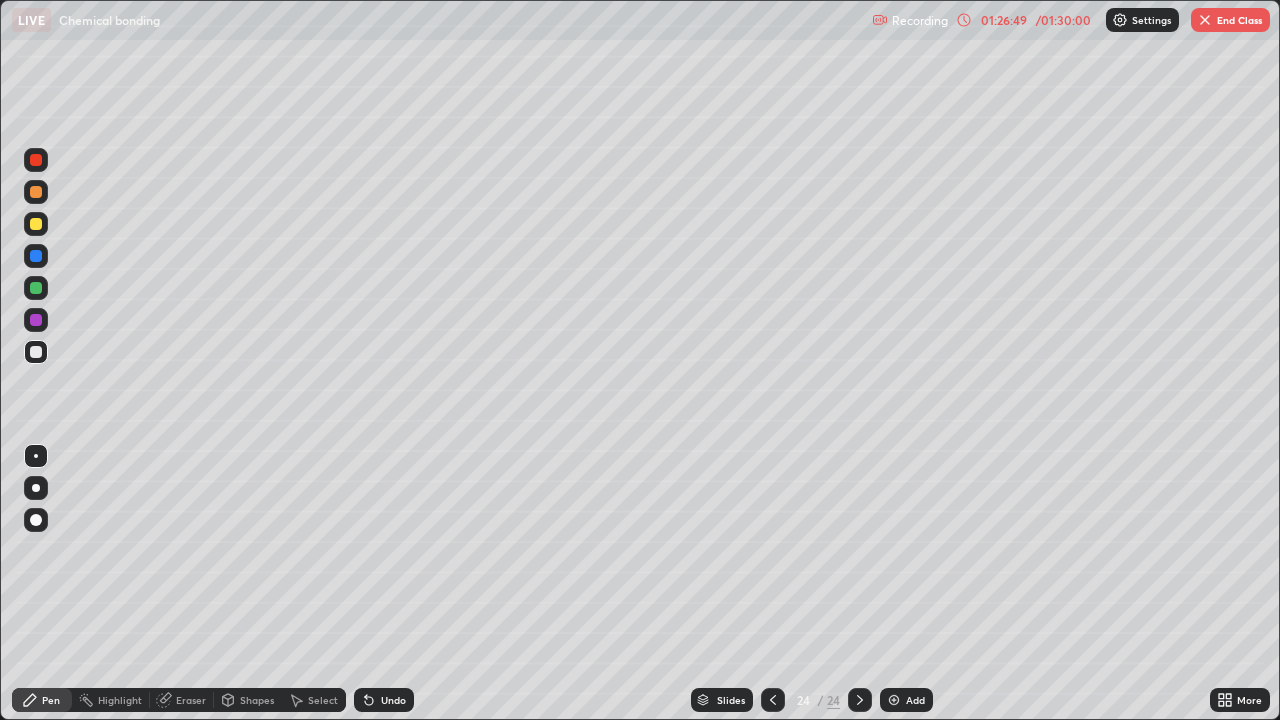 click on "End Class" at bounding box center (1230, 20) 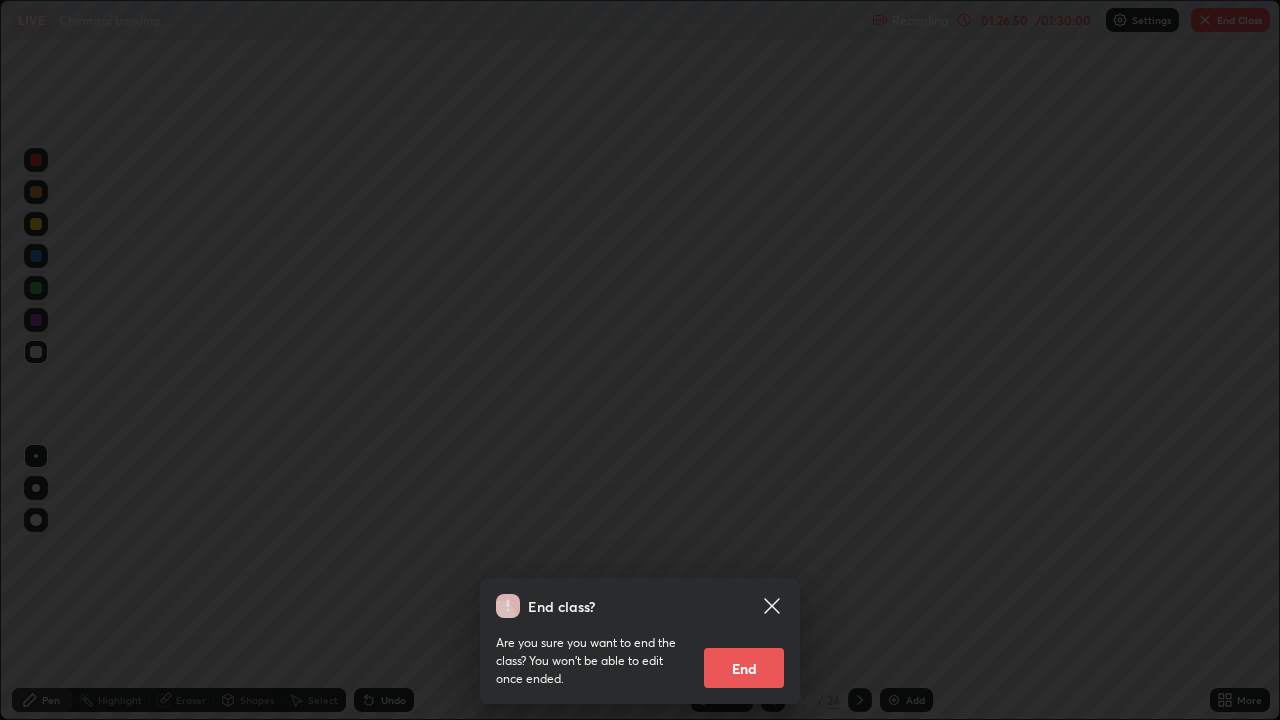 click on "End" at bounding box center (744, 668) 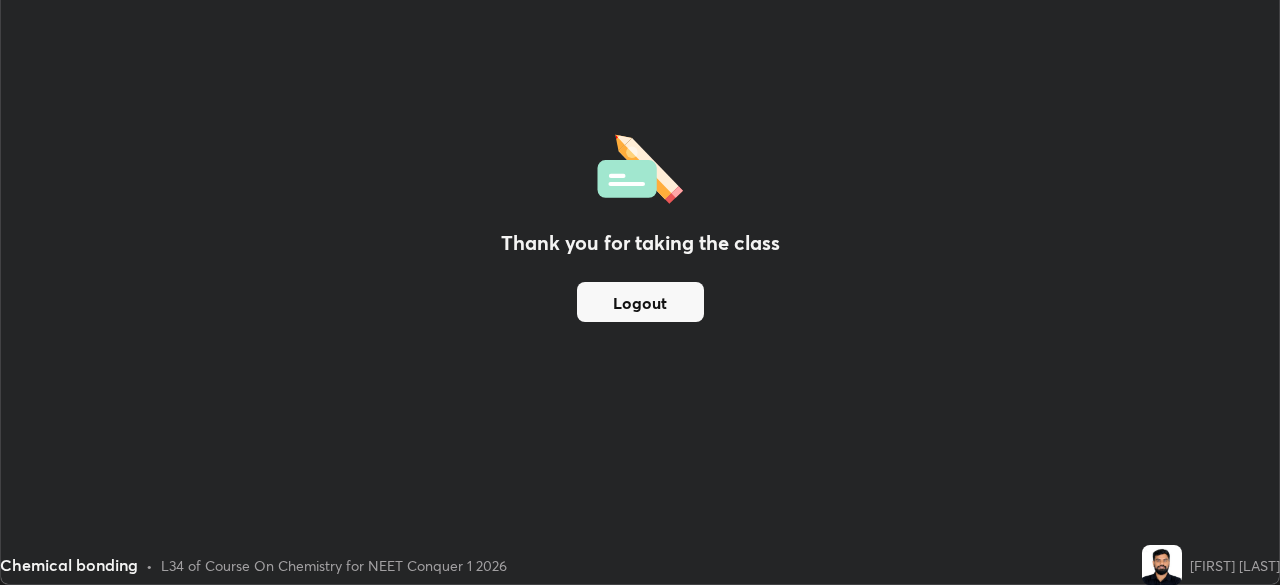 scroll, scrollTop: 585, scrollLeft: 1280, axis: both 